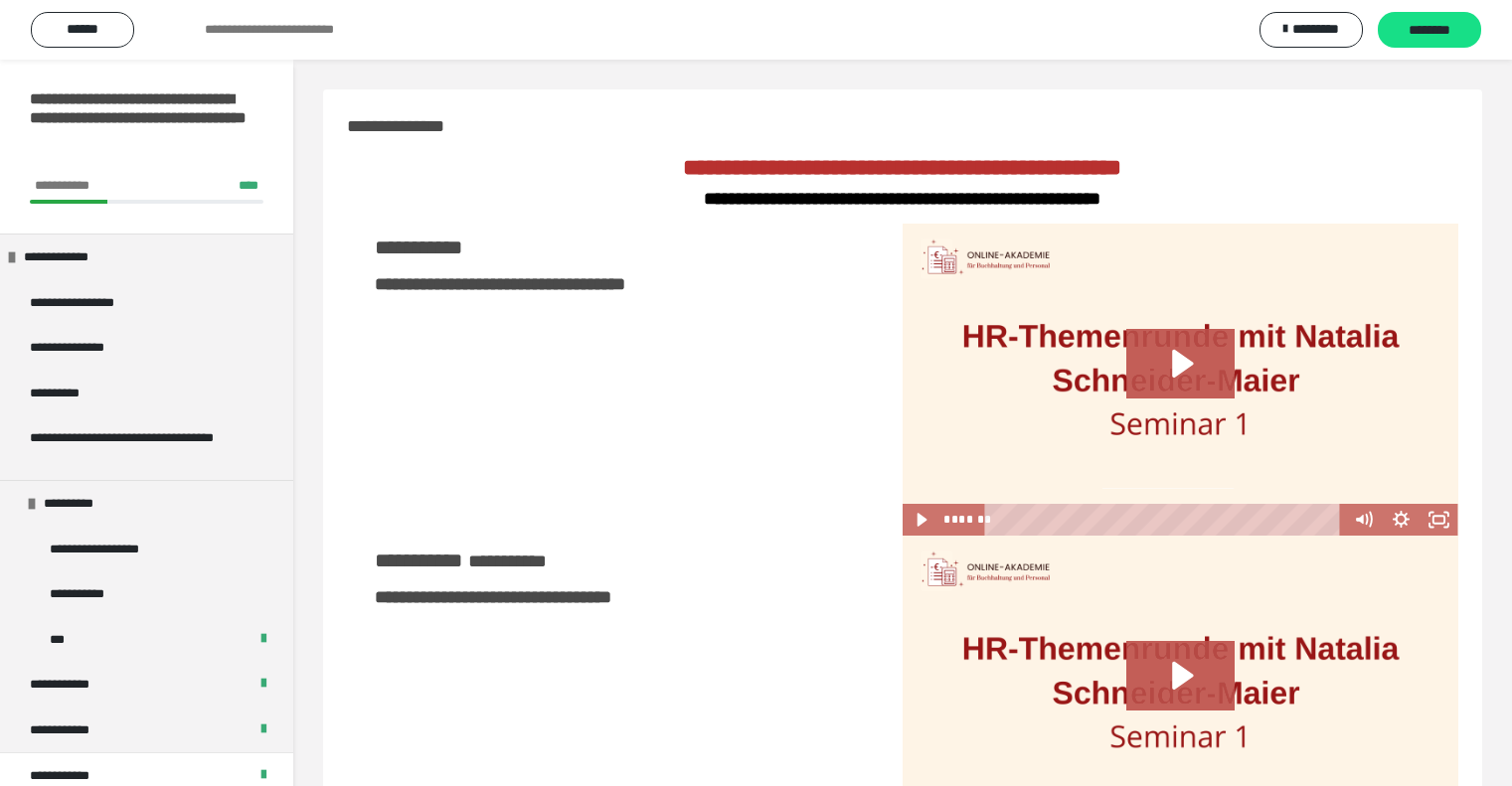 scroll, scrollTop: 1109, scrollLeft: 0, axis: vertical 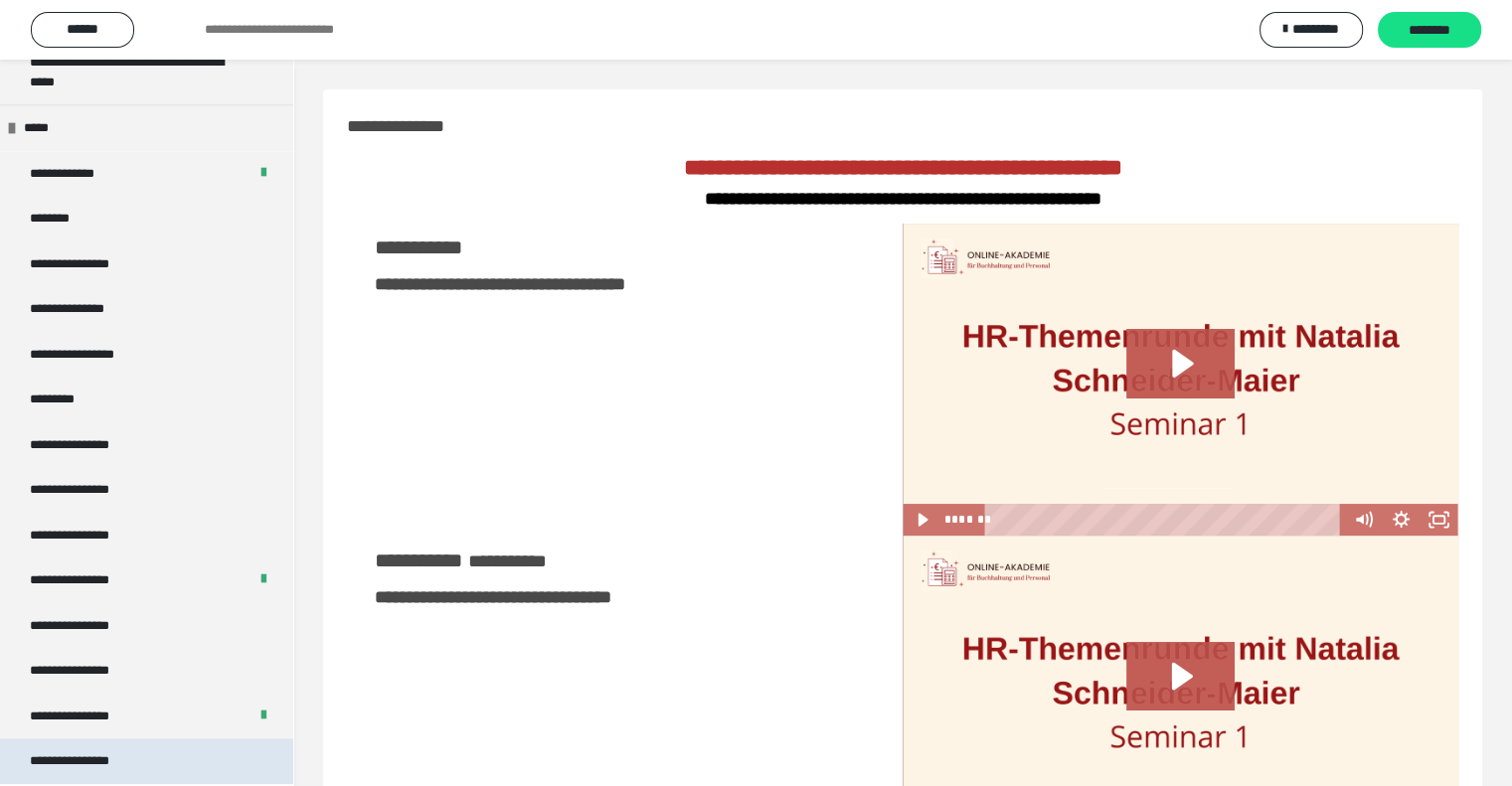 click on "**********" at bounding box center [86, 761] 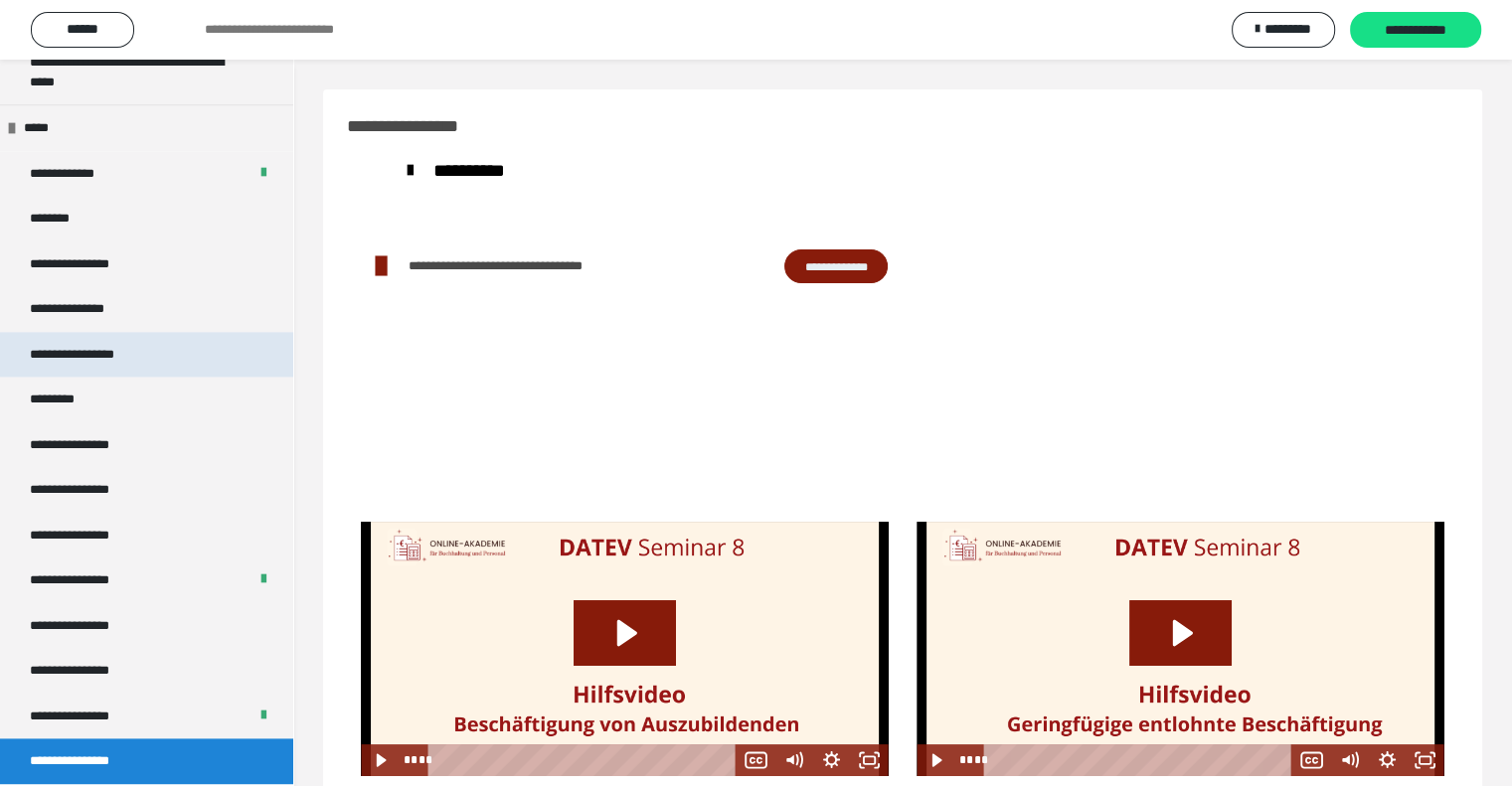 click on "**********" at bounding box center (92, 355) 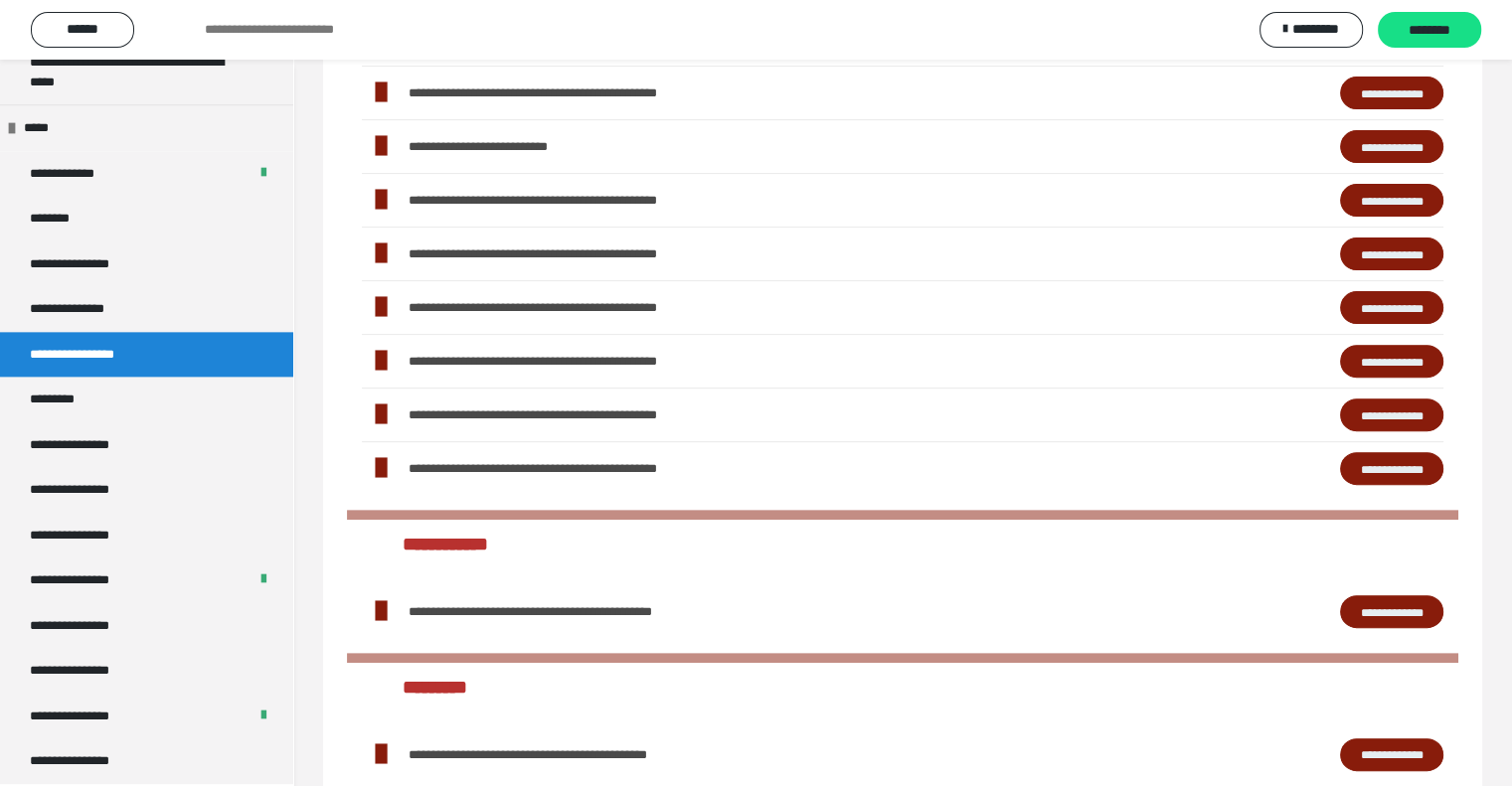 scroll, scrollTop: 641, scrollLeft: 0, axis: vertical 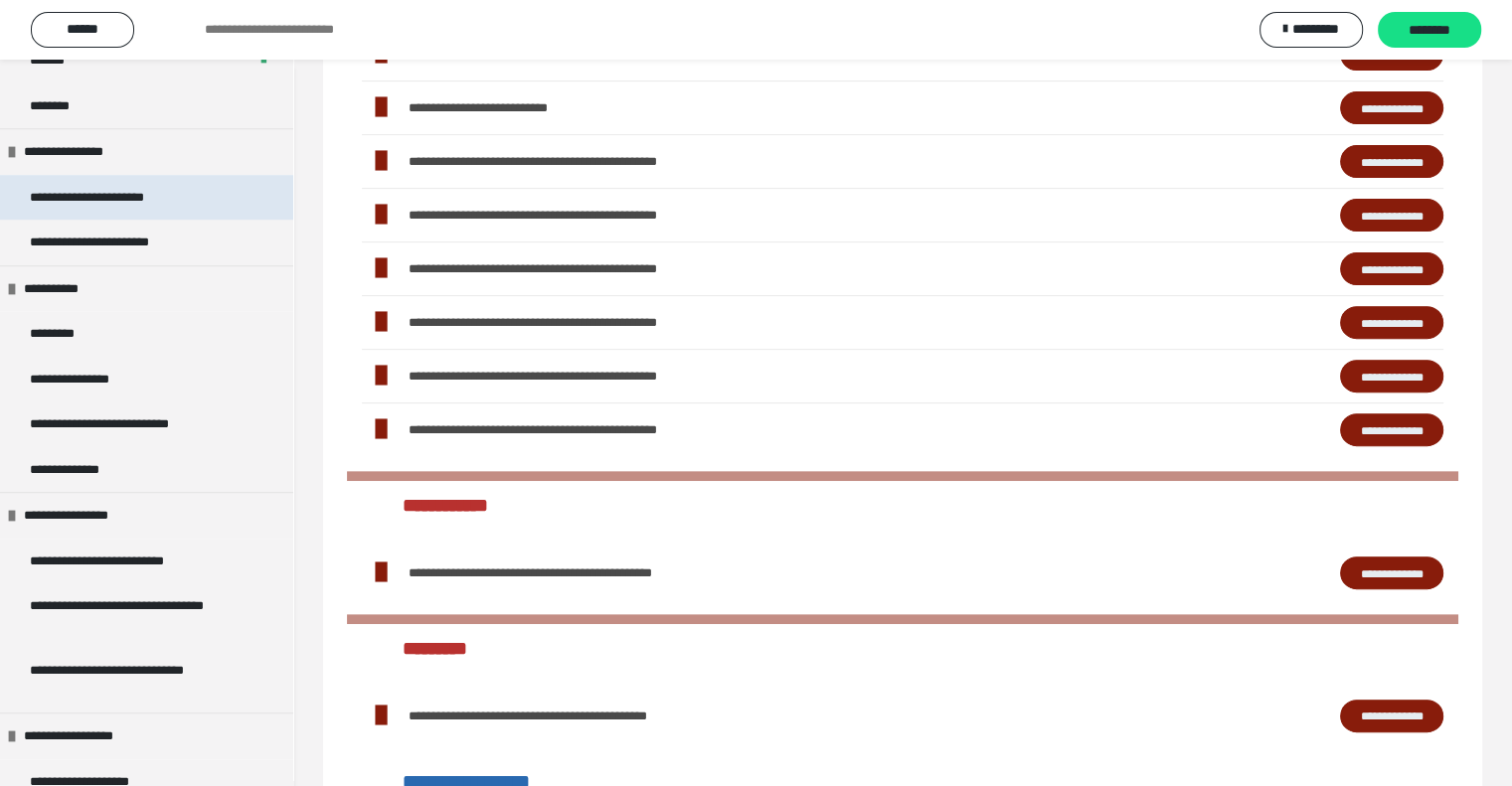 click on "**********" at bounding box center (102, 198) 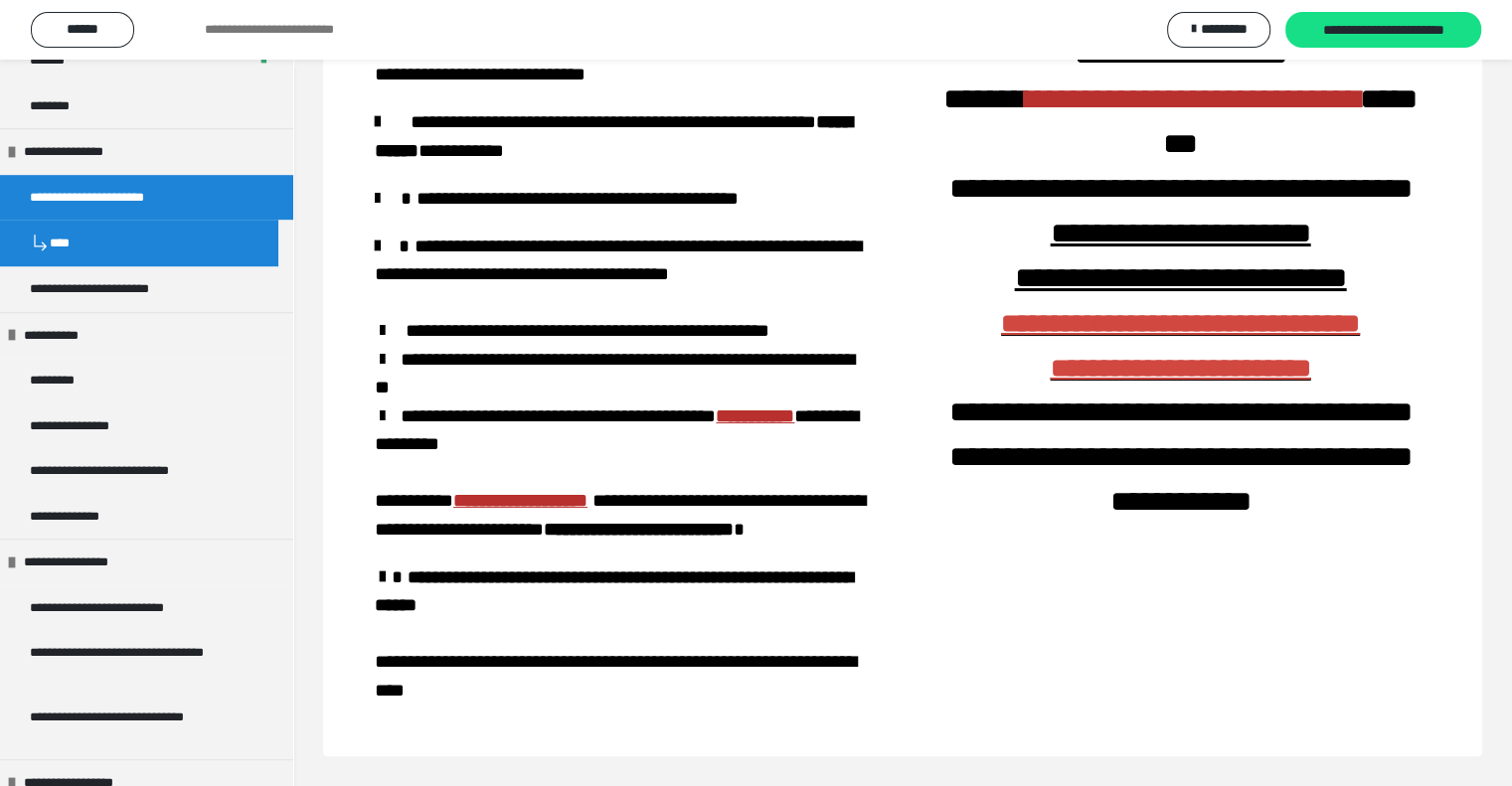scroll, scrollTop: 277, scrollLeft: 0, axis: vertical 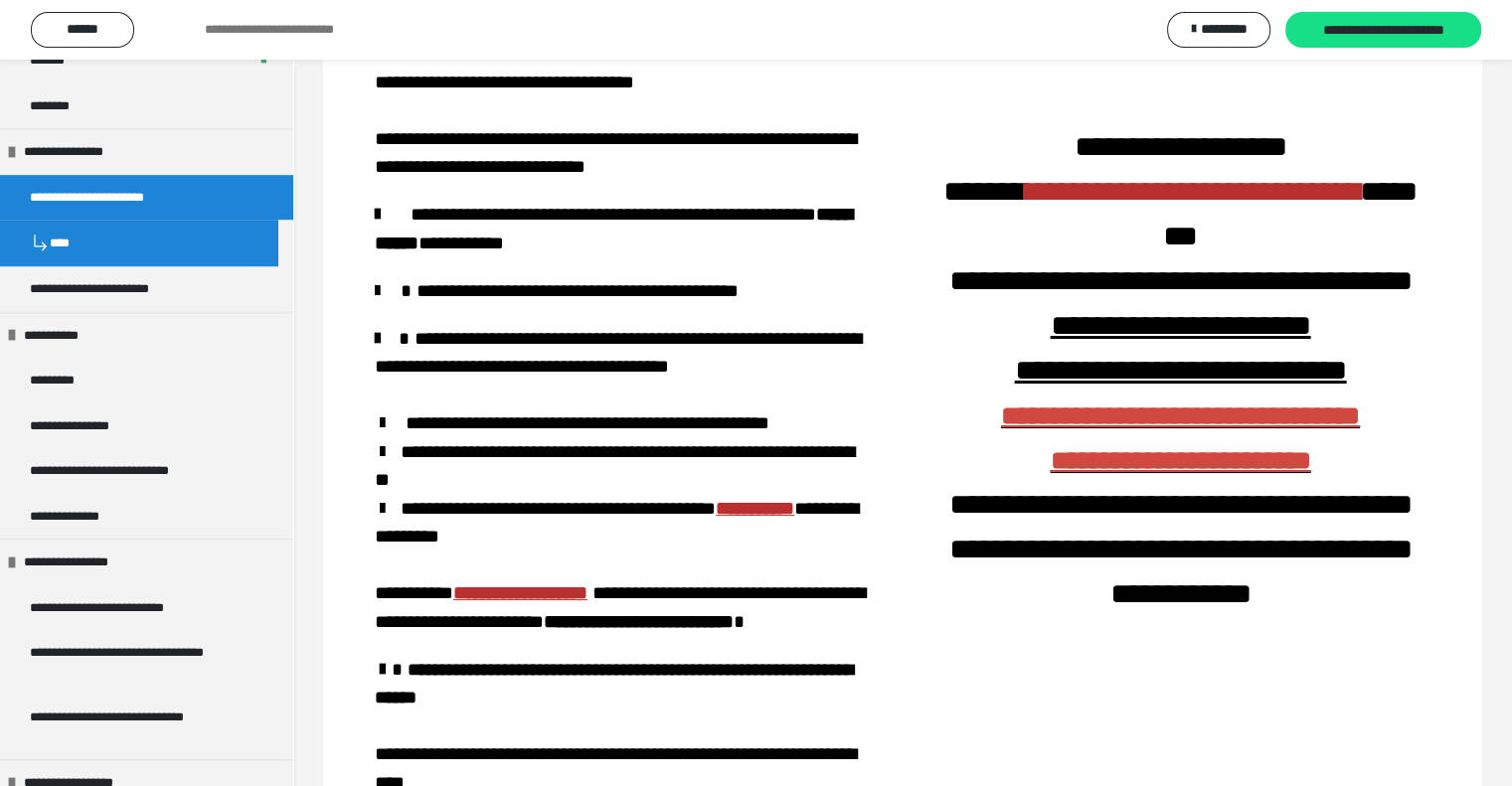 click on "**********" at bounding box center (1180, 393) 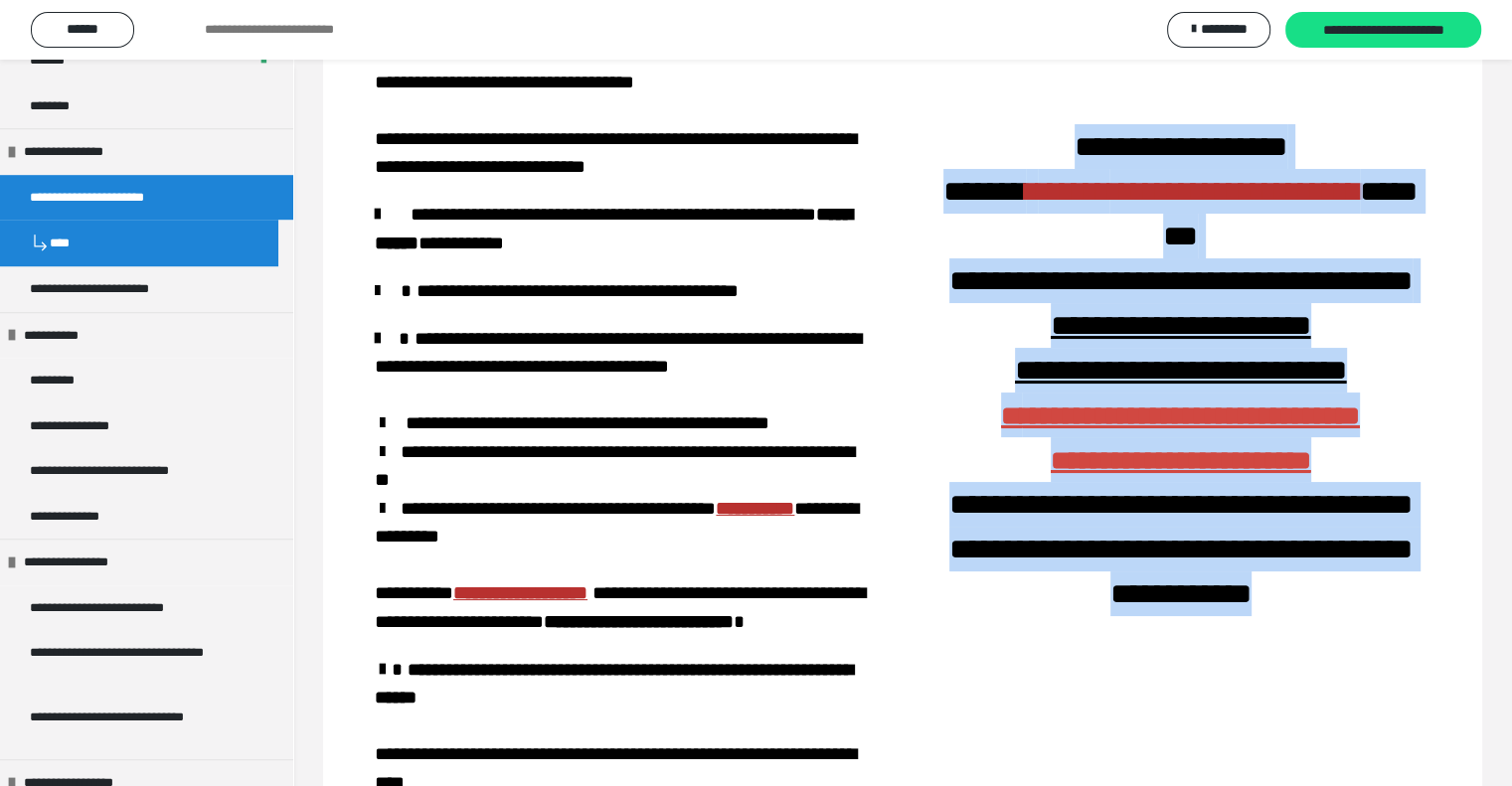 drag, startPoint x: 1063, startPoint y: 150, endPoint x: 1405, endPoint y: 673, distance: 624.8944 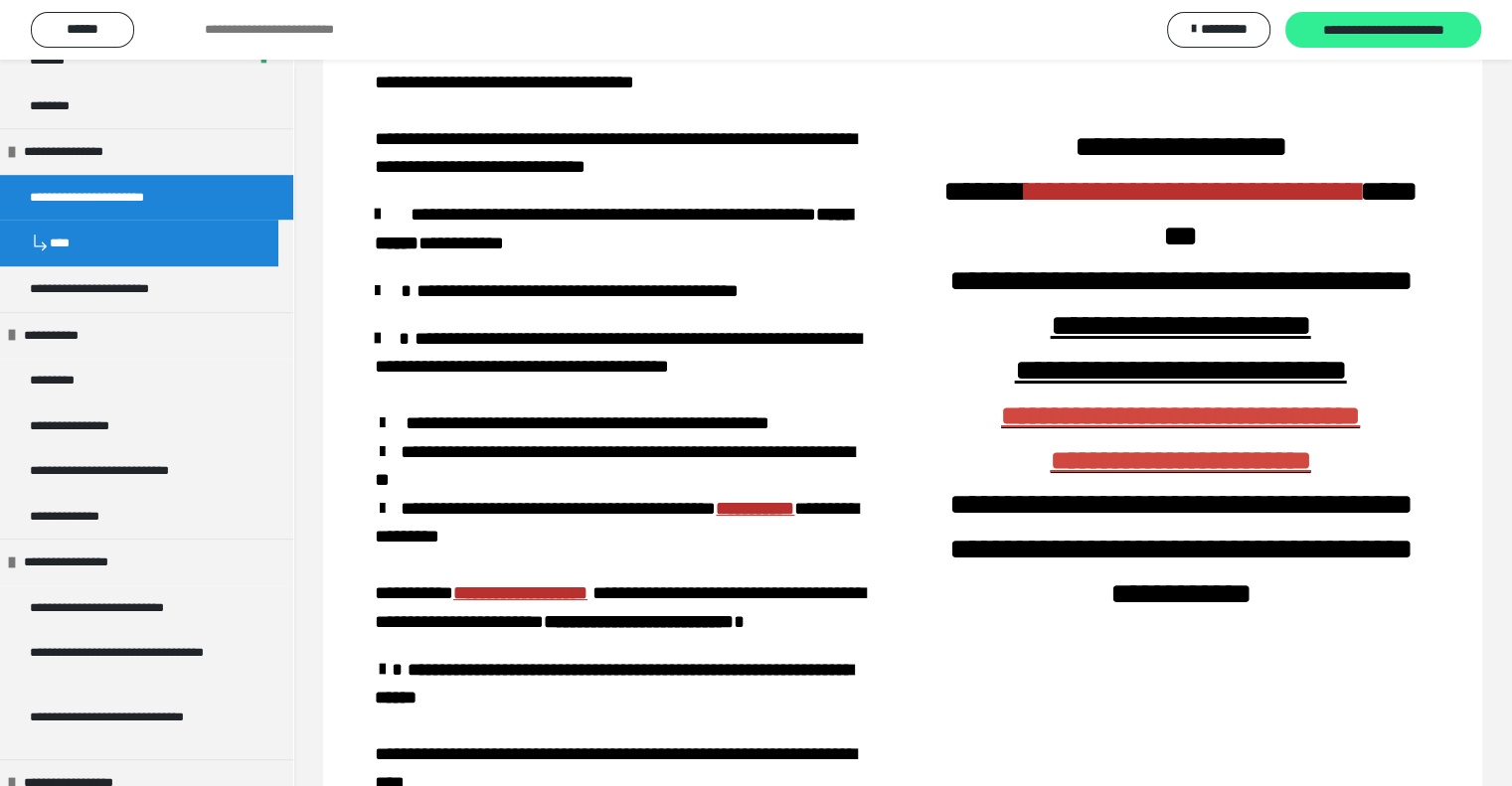 click on "**********" at bounding box center (1383, 31) 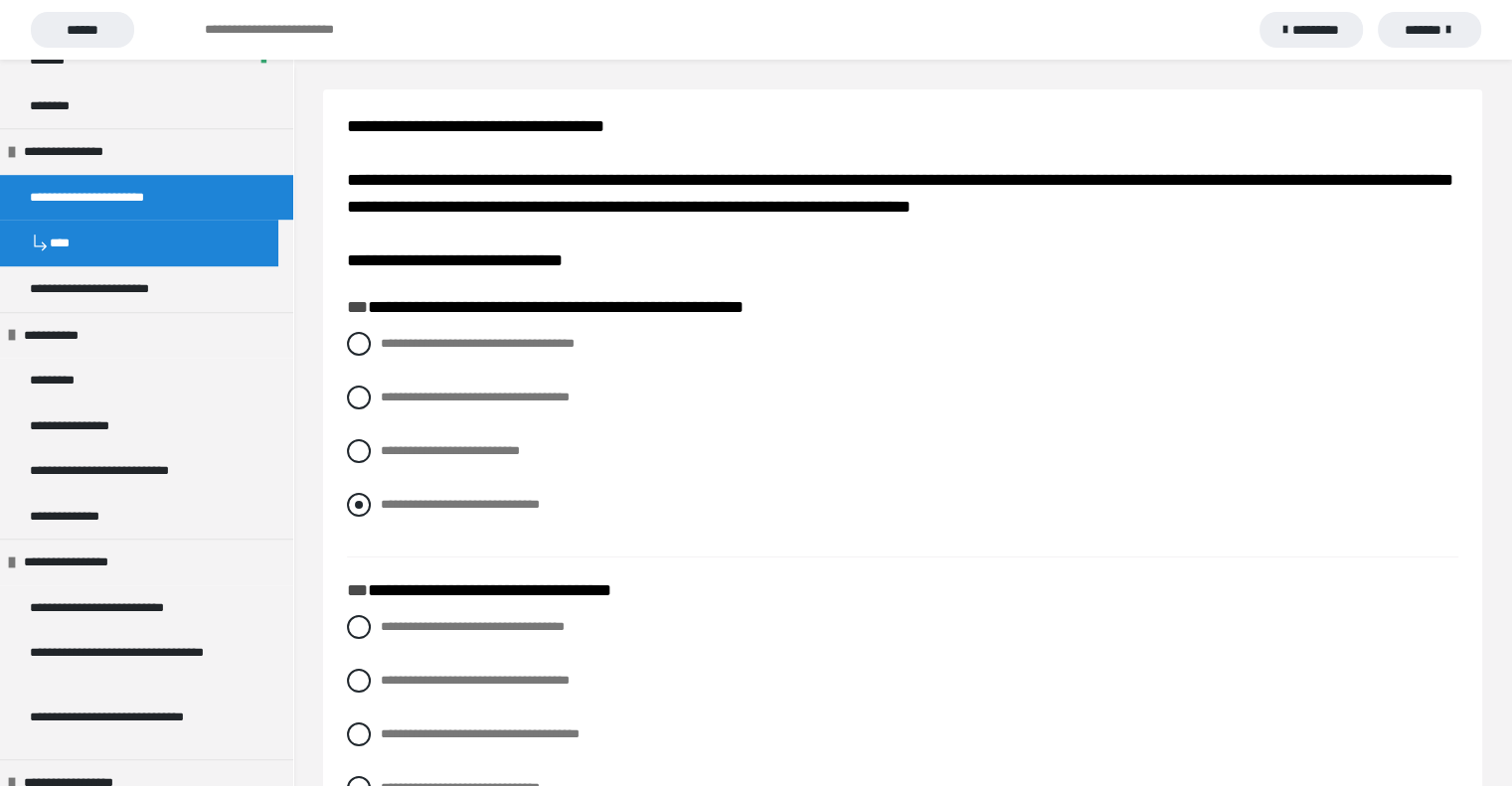click at bounding box center (359, 505) 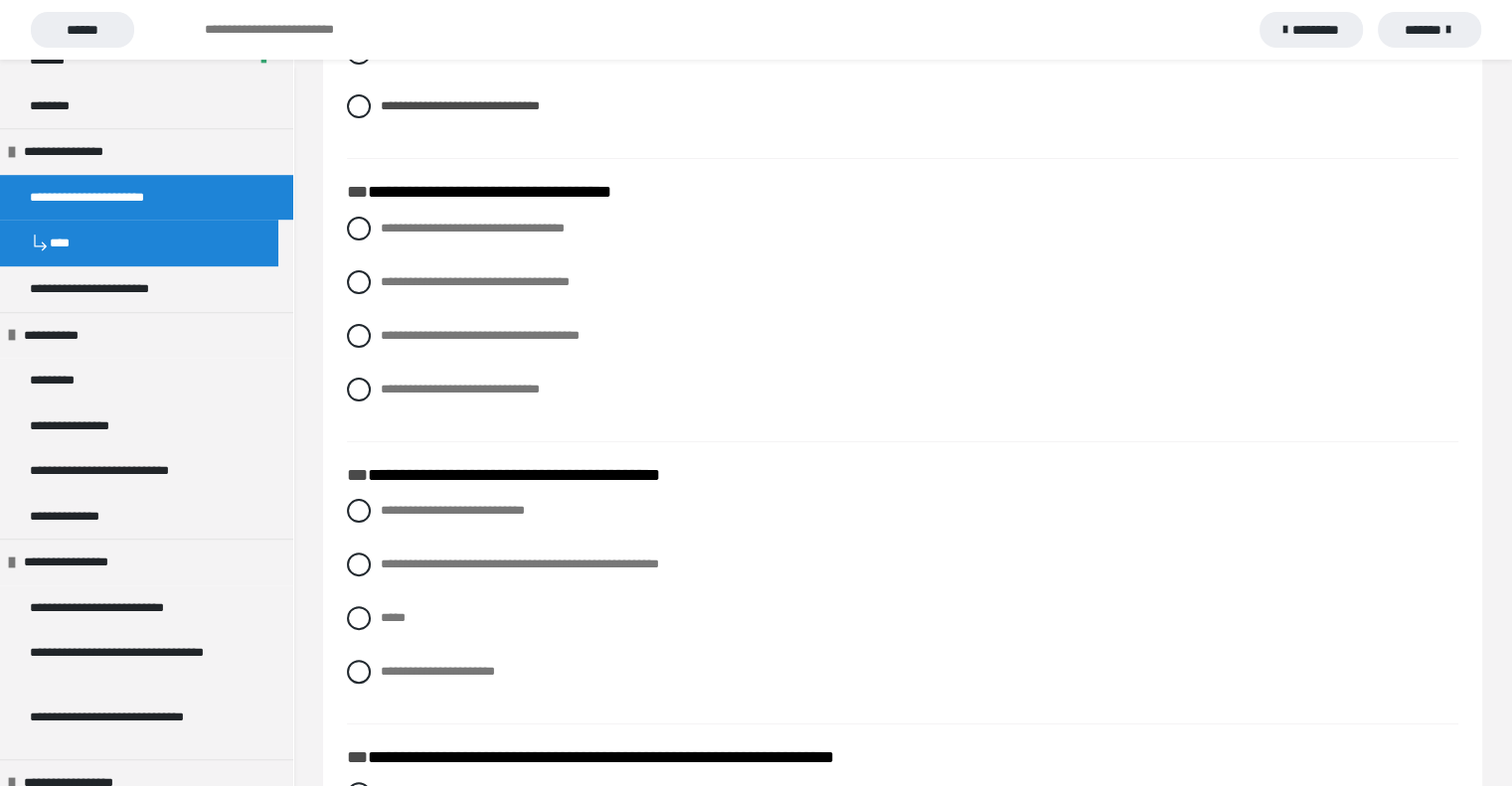 scroll, scrollTop: 405, scrollLeft: 0, axis: vertical 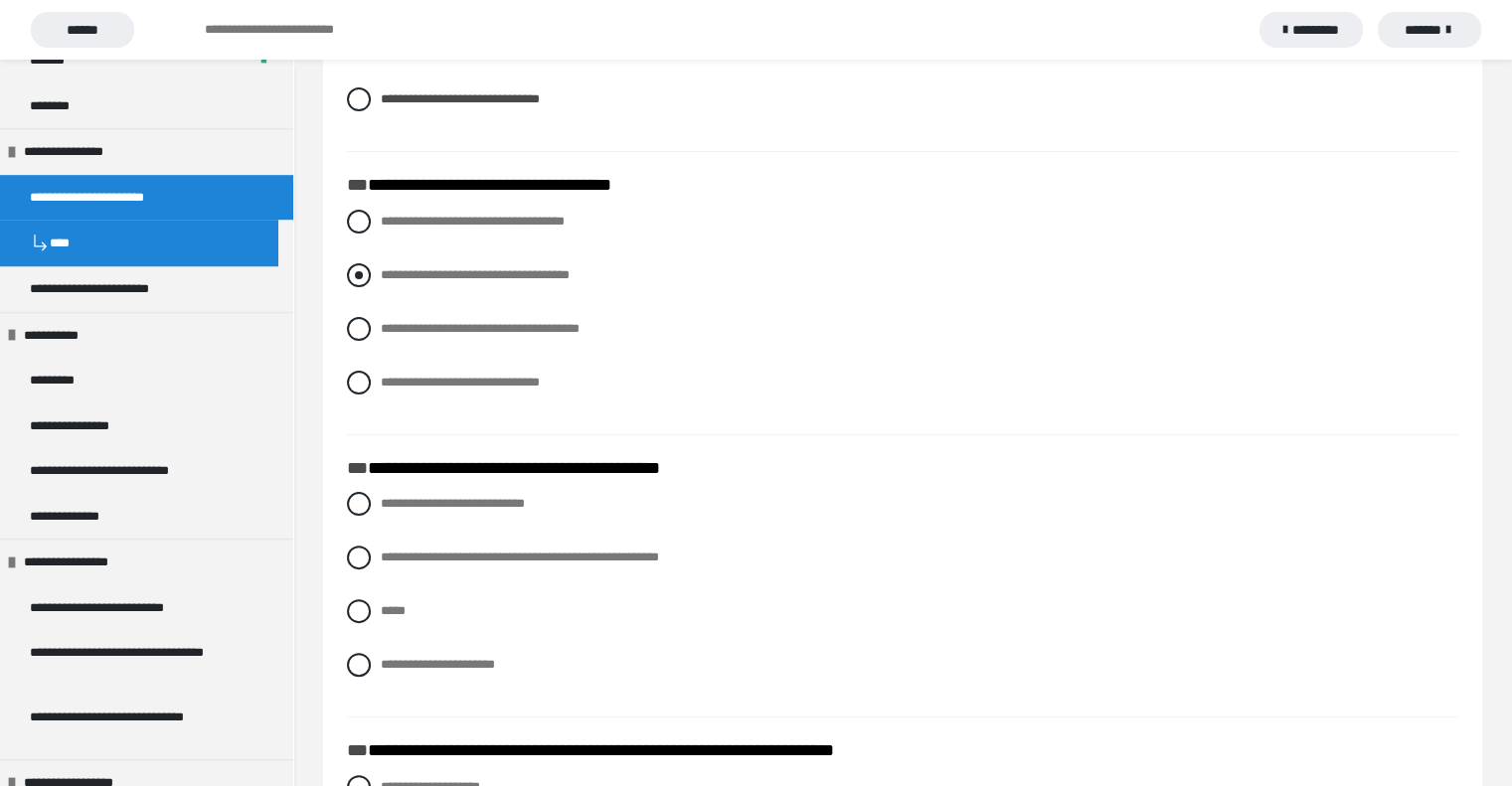 click at bounding box center (359, 275) 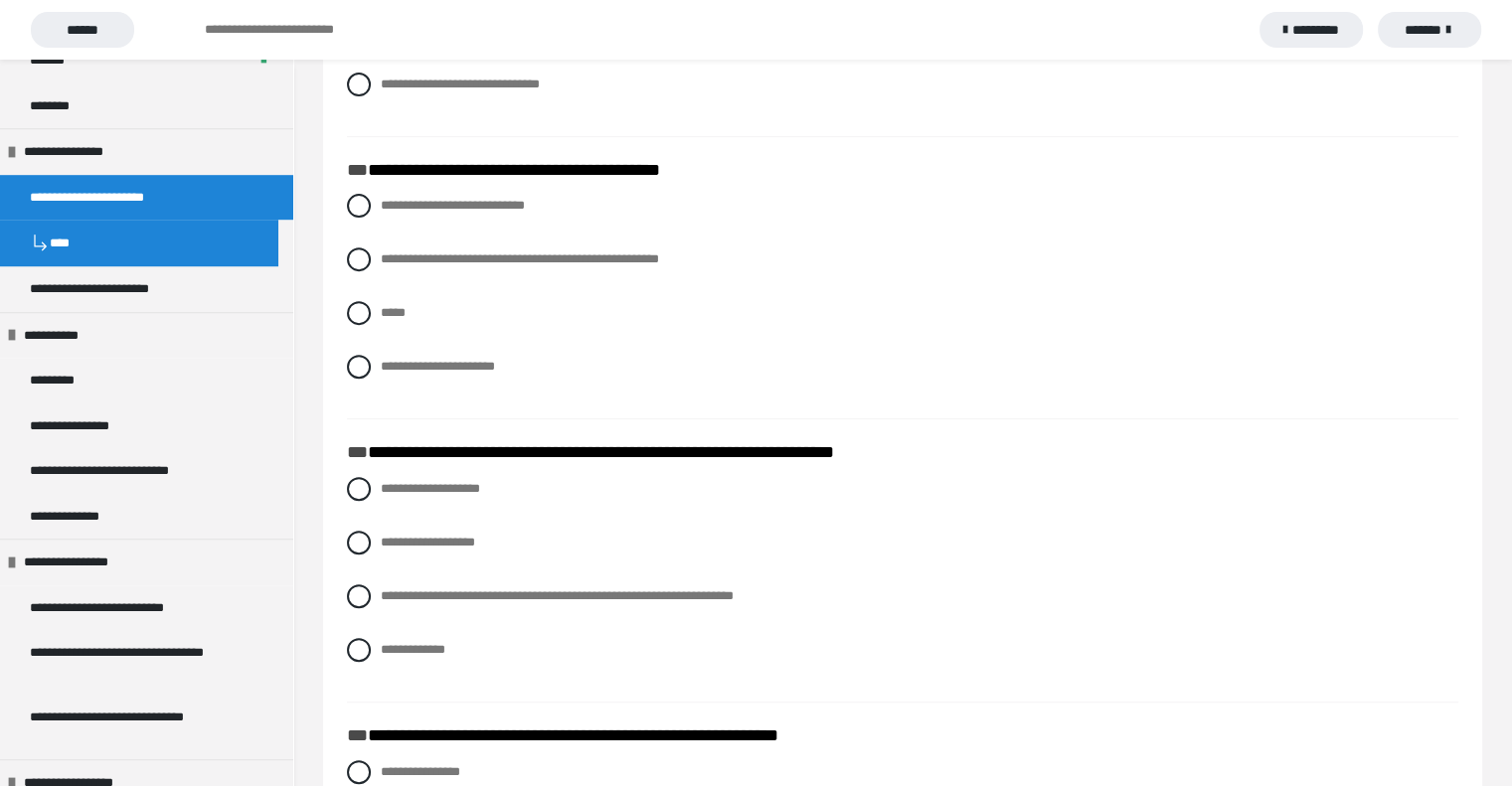 scroll, scrollTop: 711, scrollLeft: 0, axis: vertical 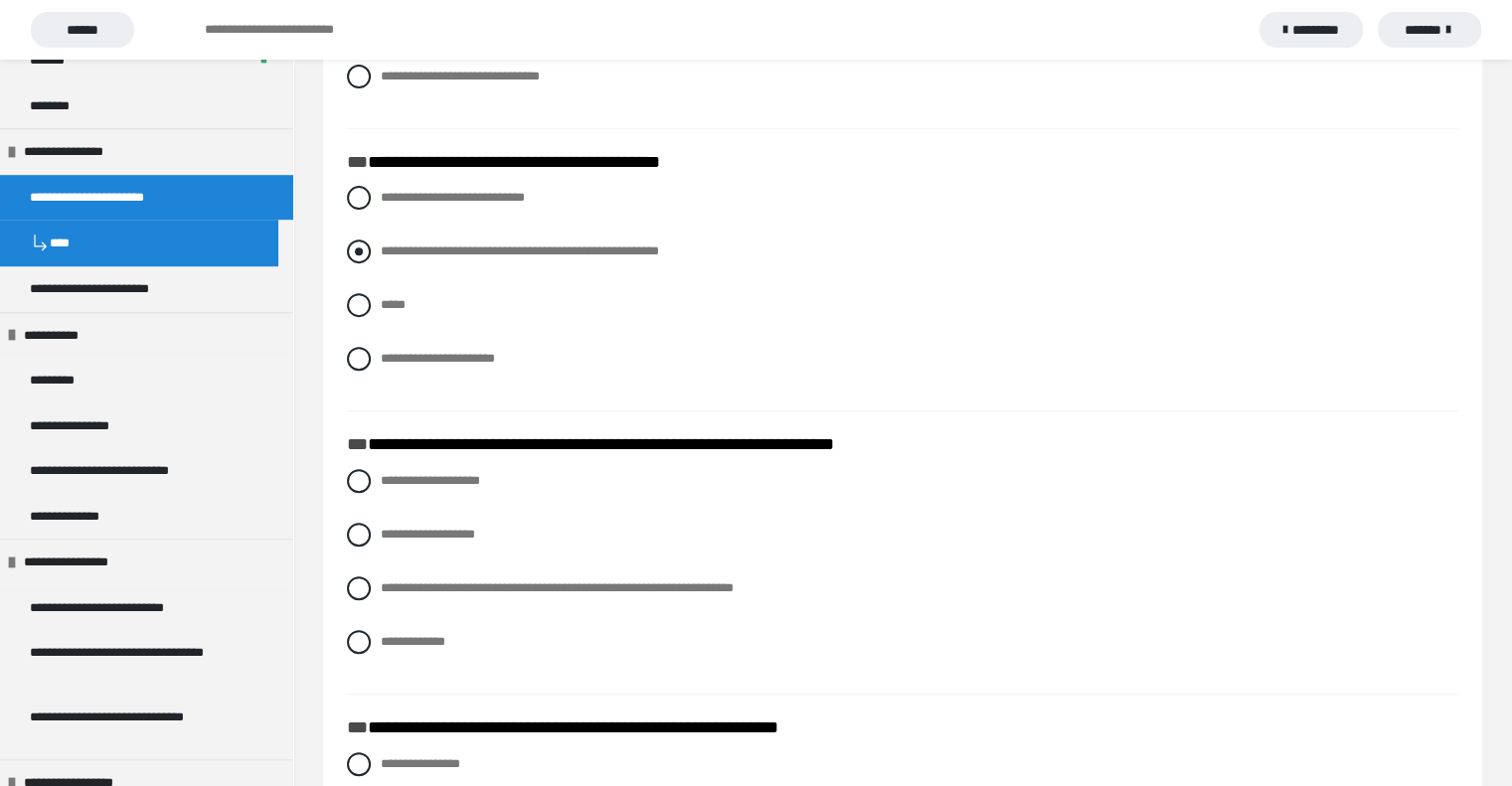 click at bounding box center (359, 251) 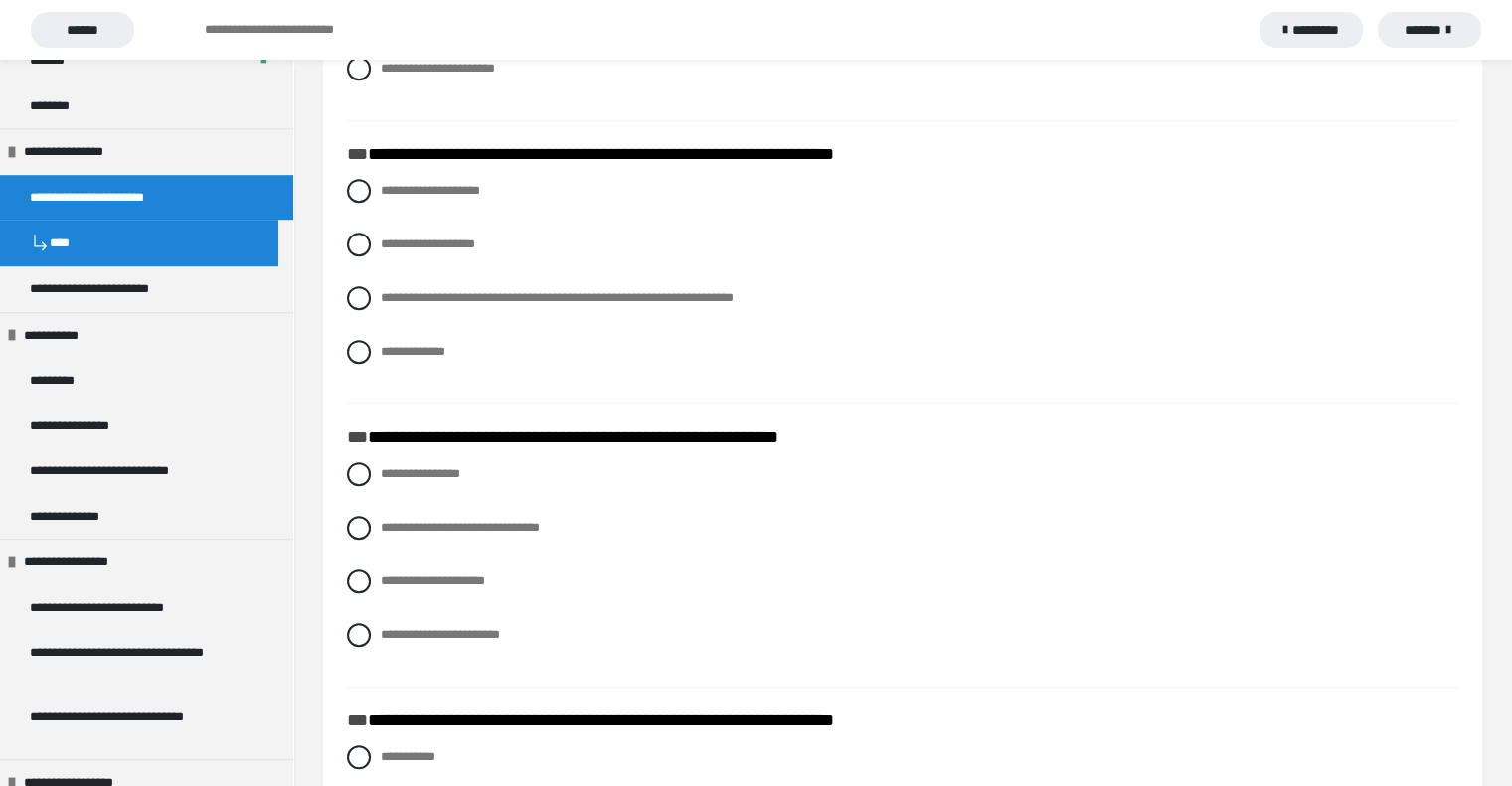scroll, scrollTop: 1010, scrollLeft: 0, axis: vertical 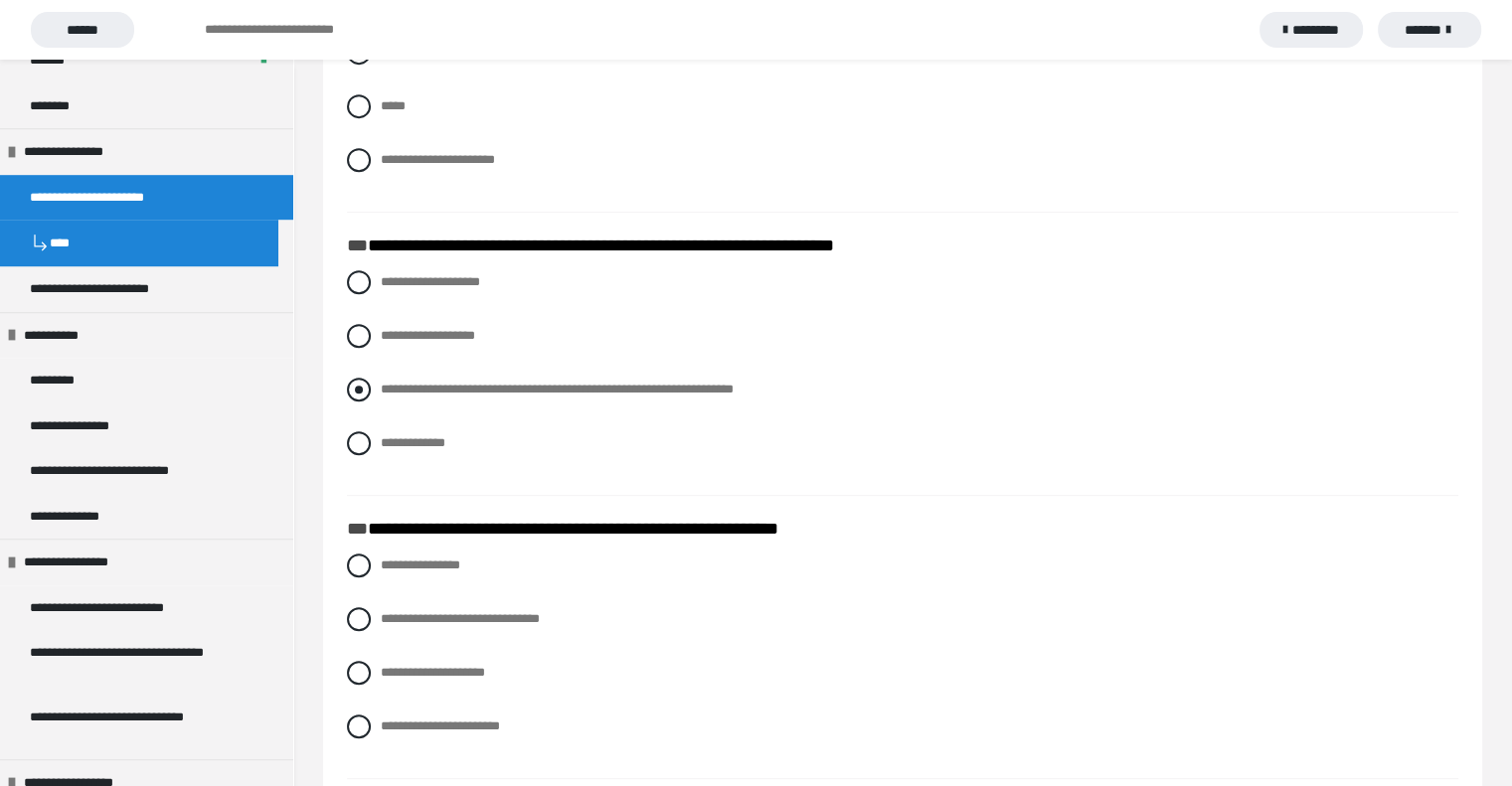click on "**********" at bounding box center (903, 378) 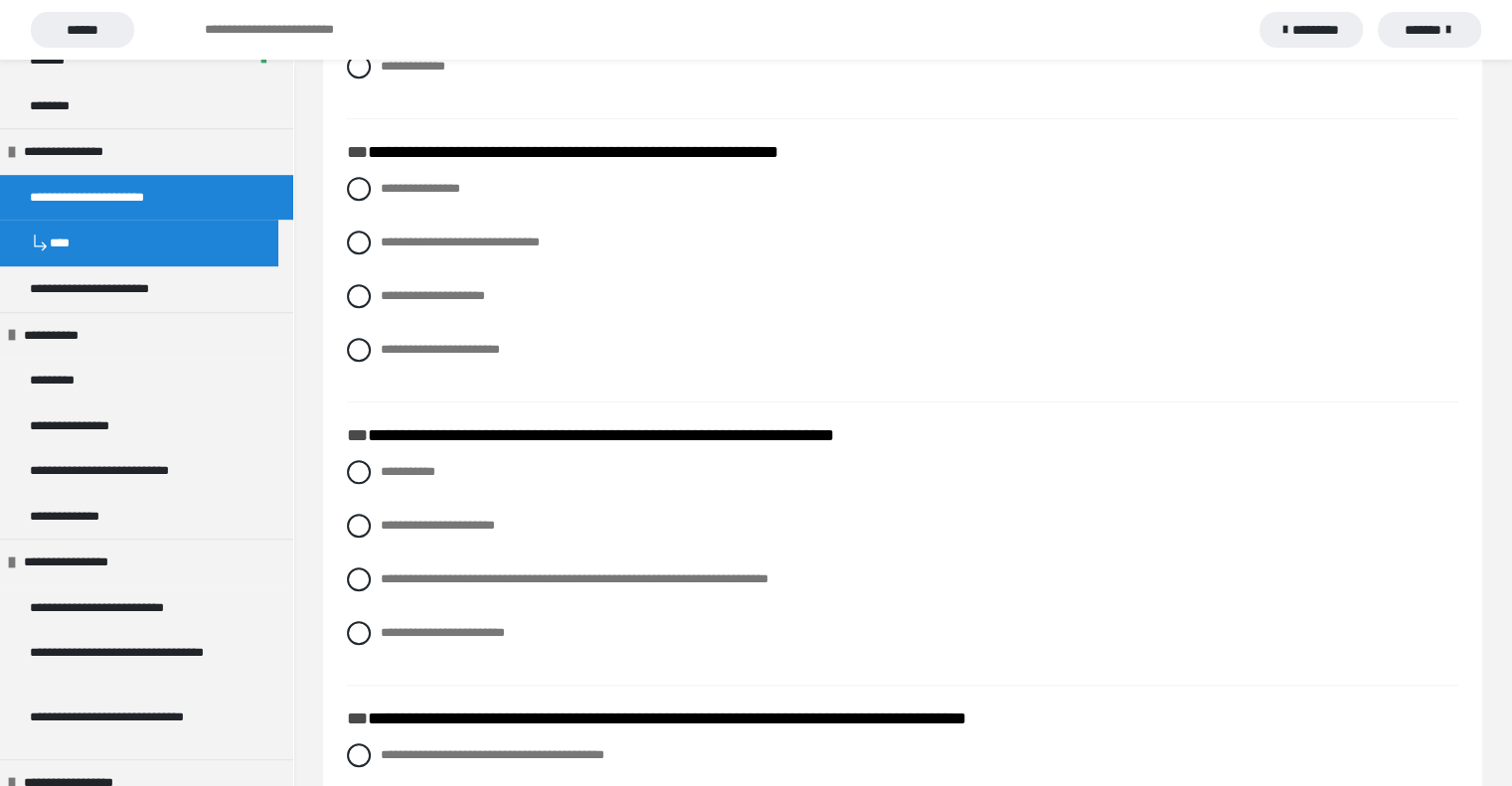 scroll, scrollTop: 1294, scrollLeft: 0, axis: vertical 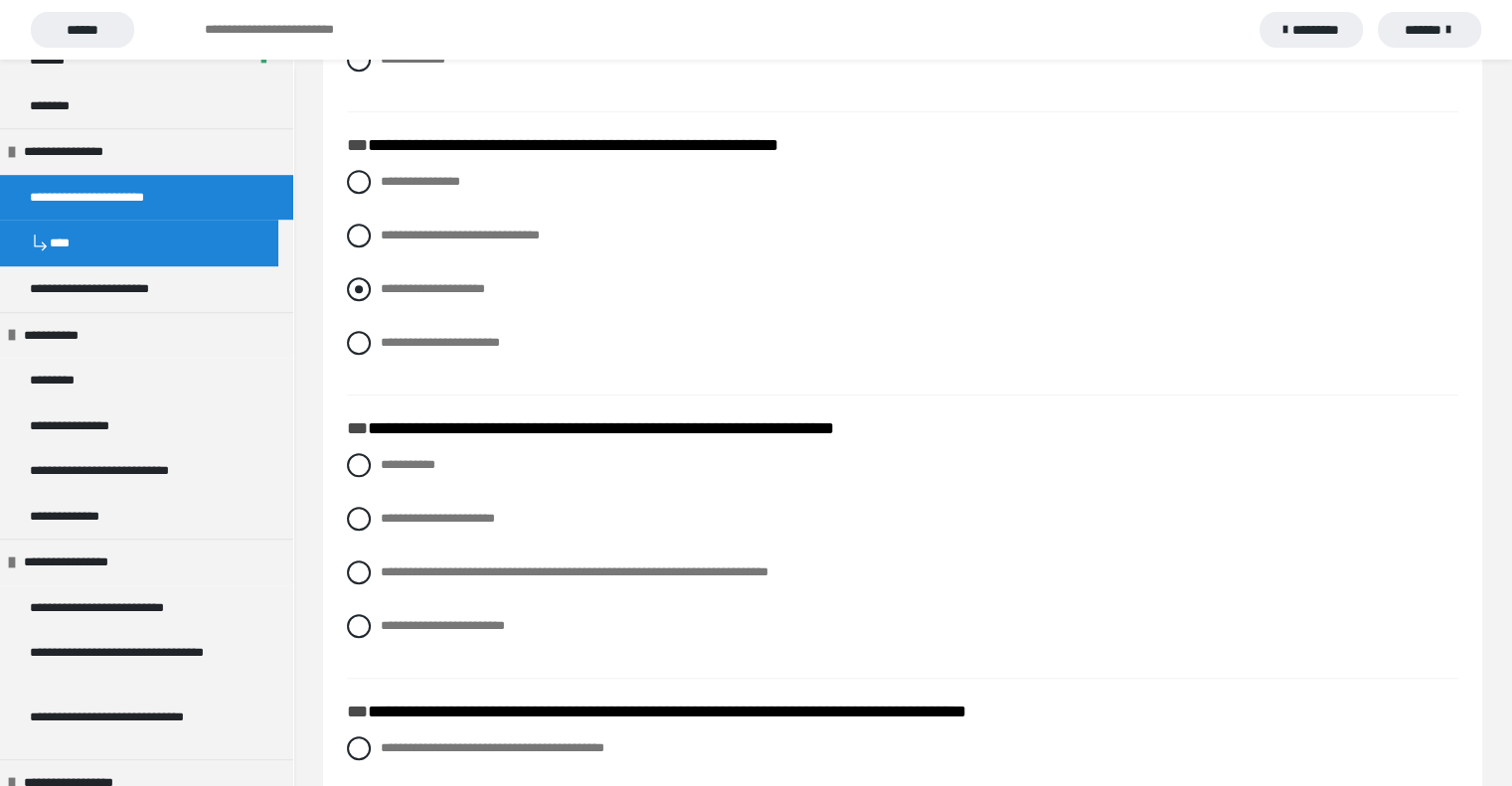 click at bounding box center [359, 289] 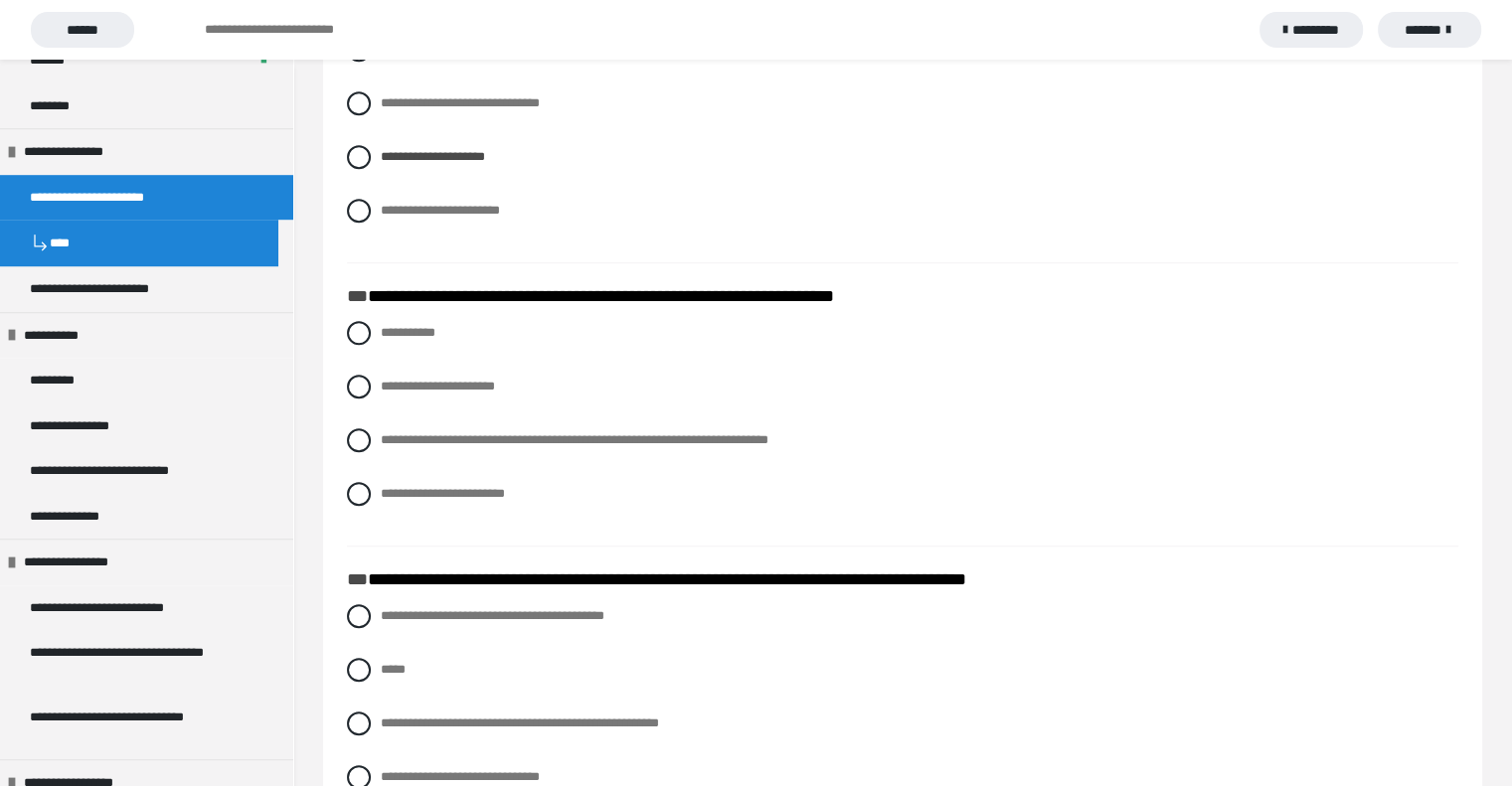 scroll, scrollTop: 1614, scrollLeft: 0, axis: vertical 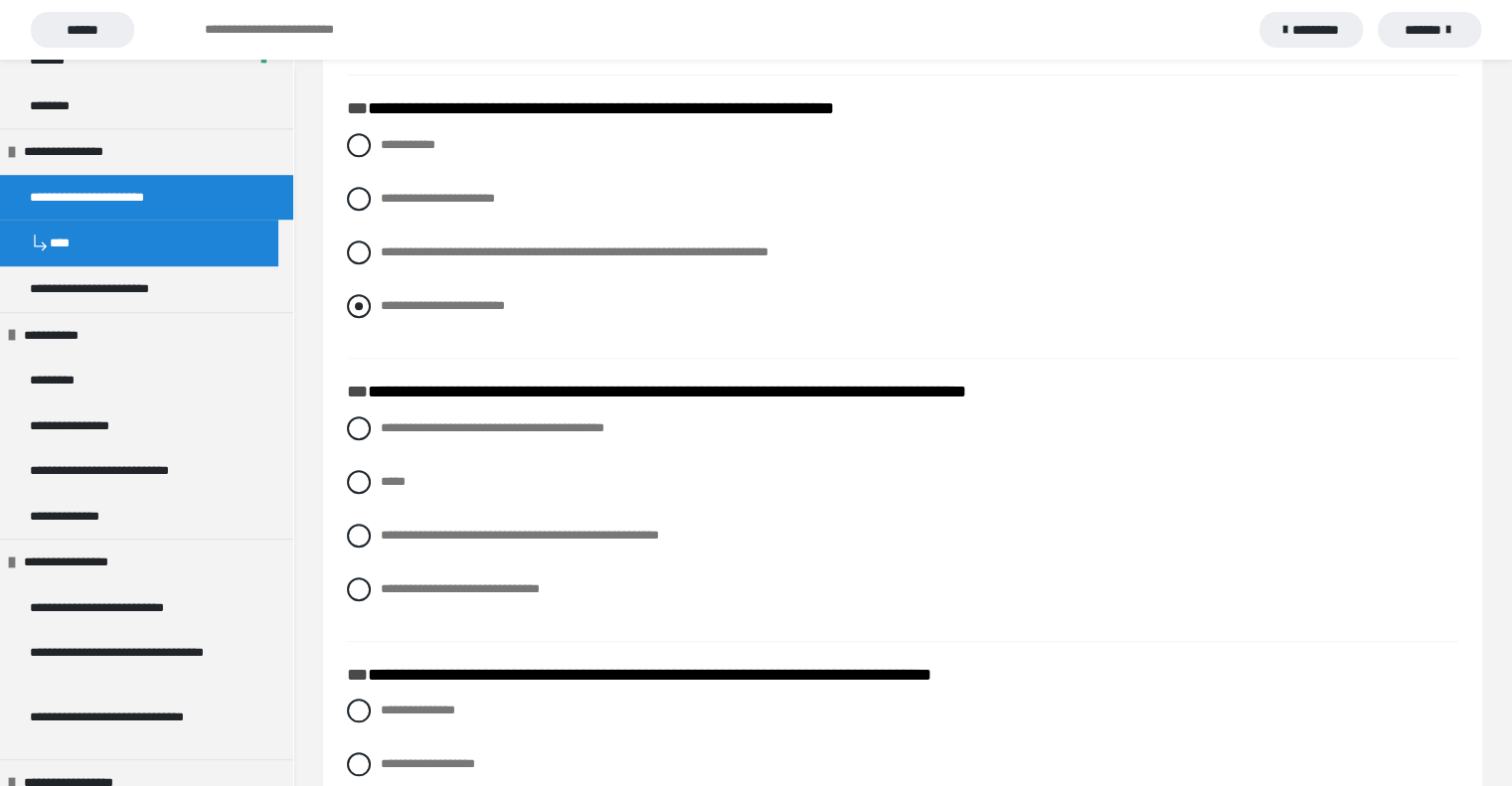 click at bounding box center [359, 306] 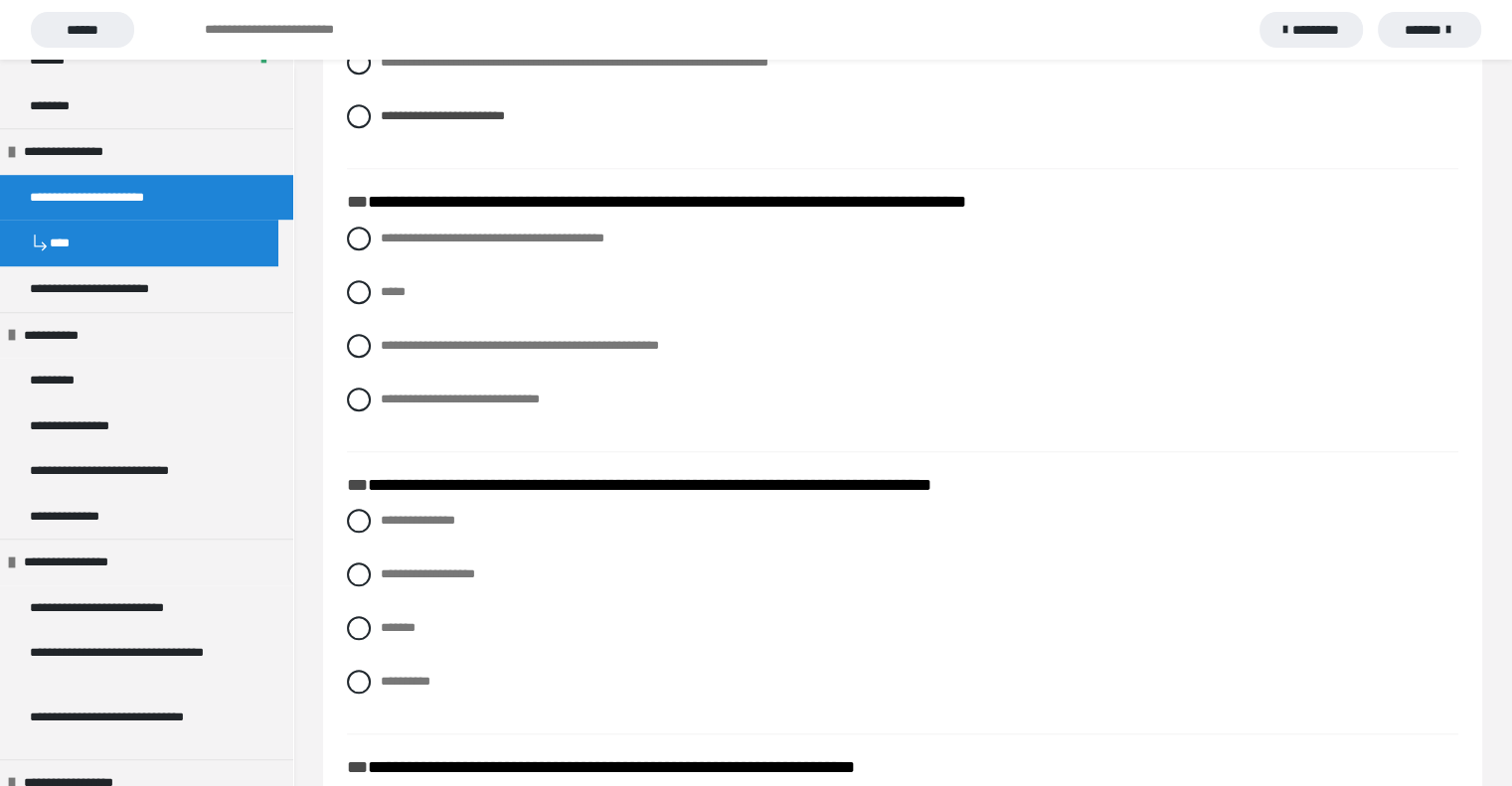scroll, scrollTop: 1810, scrollLeft: 0, axis: vertical 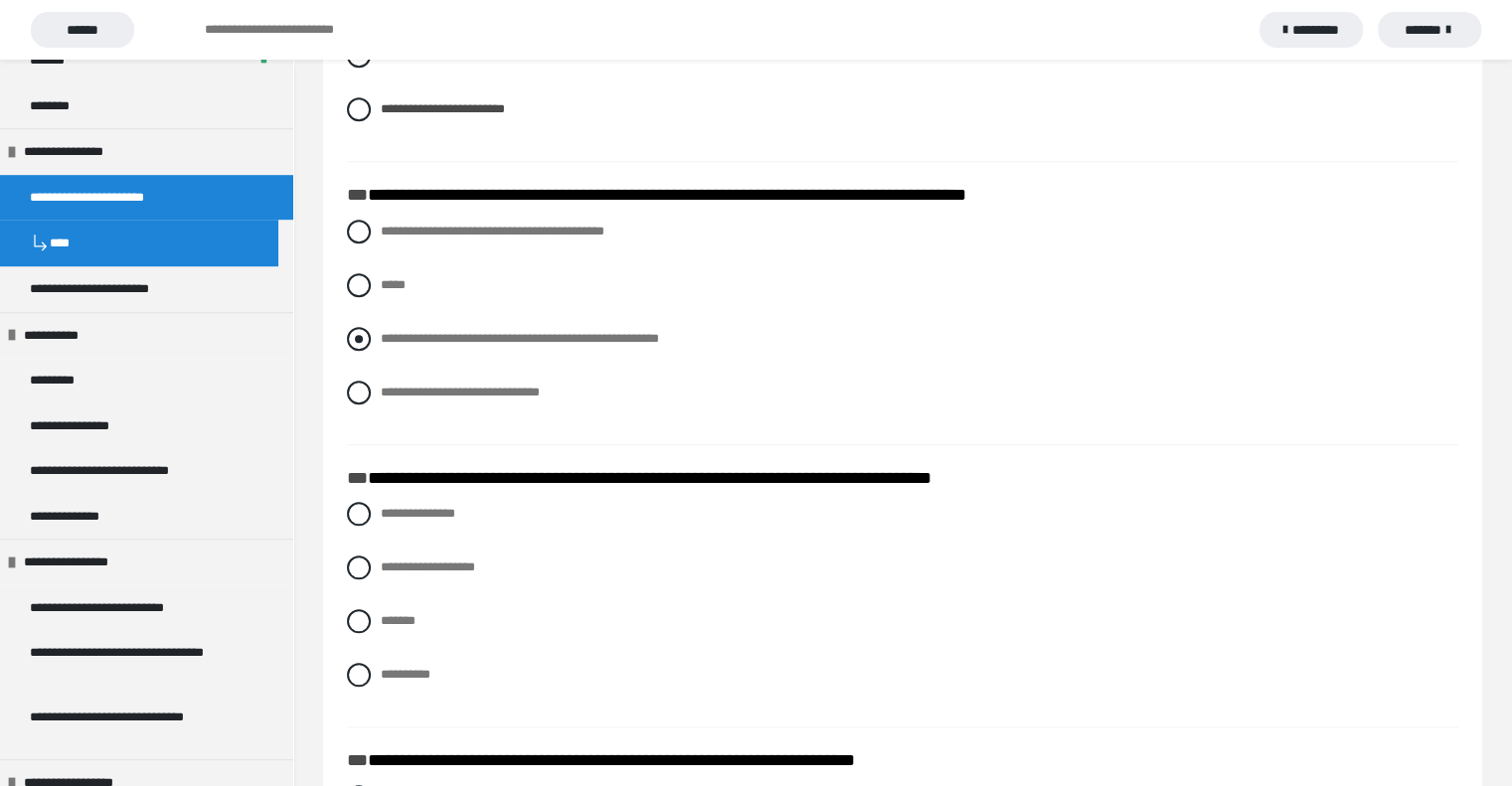 click at bounding box center [359, 339] 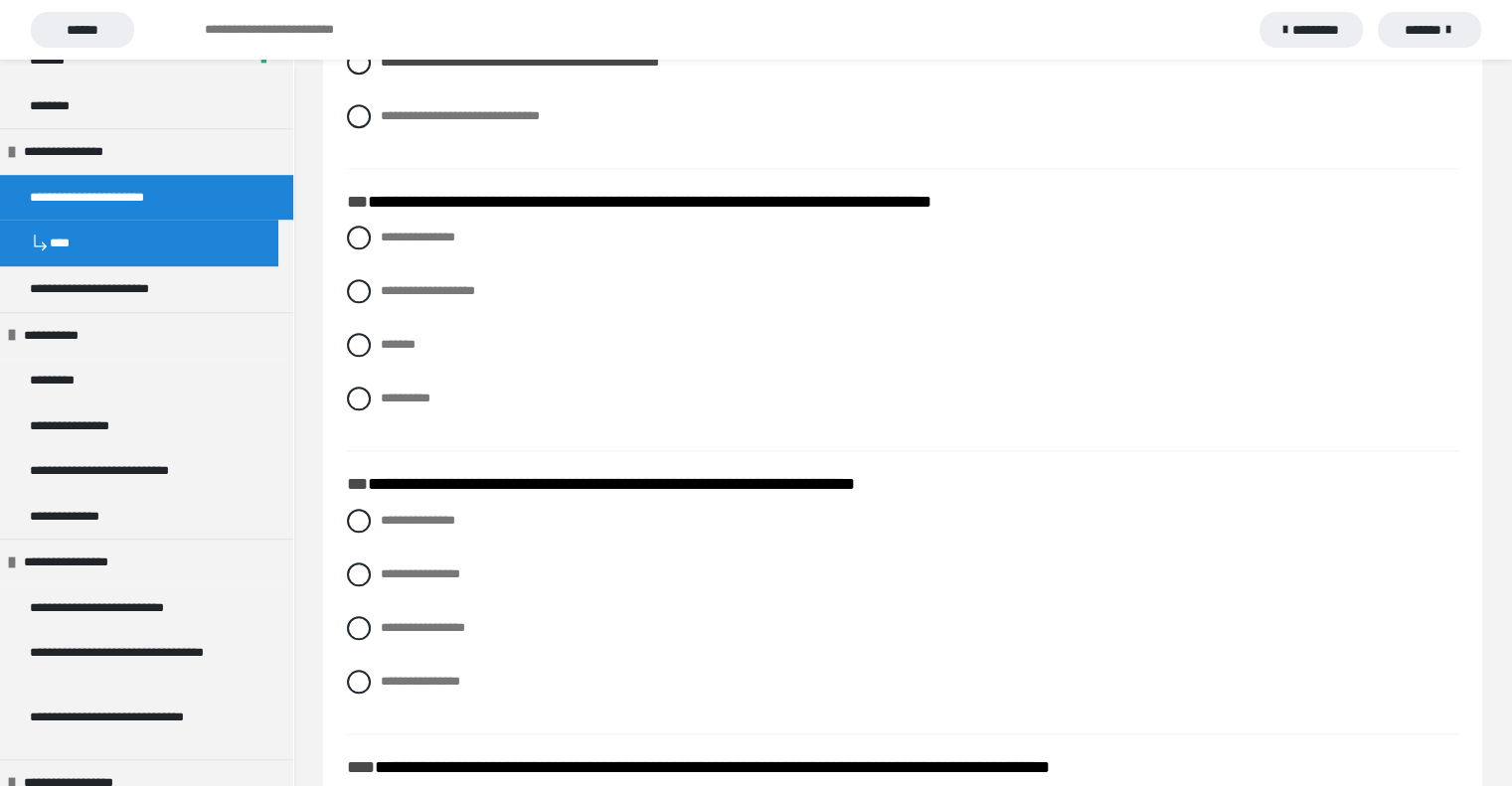 scroll, scrollTop: 2094, scrollLeft: 0, axis: vertical 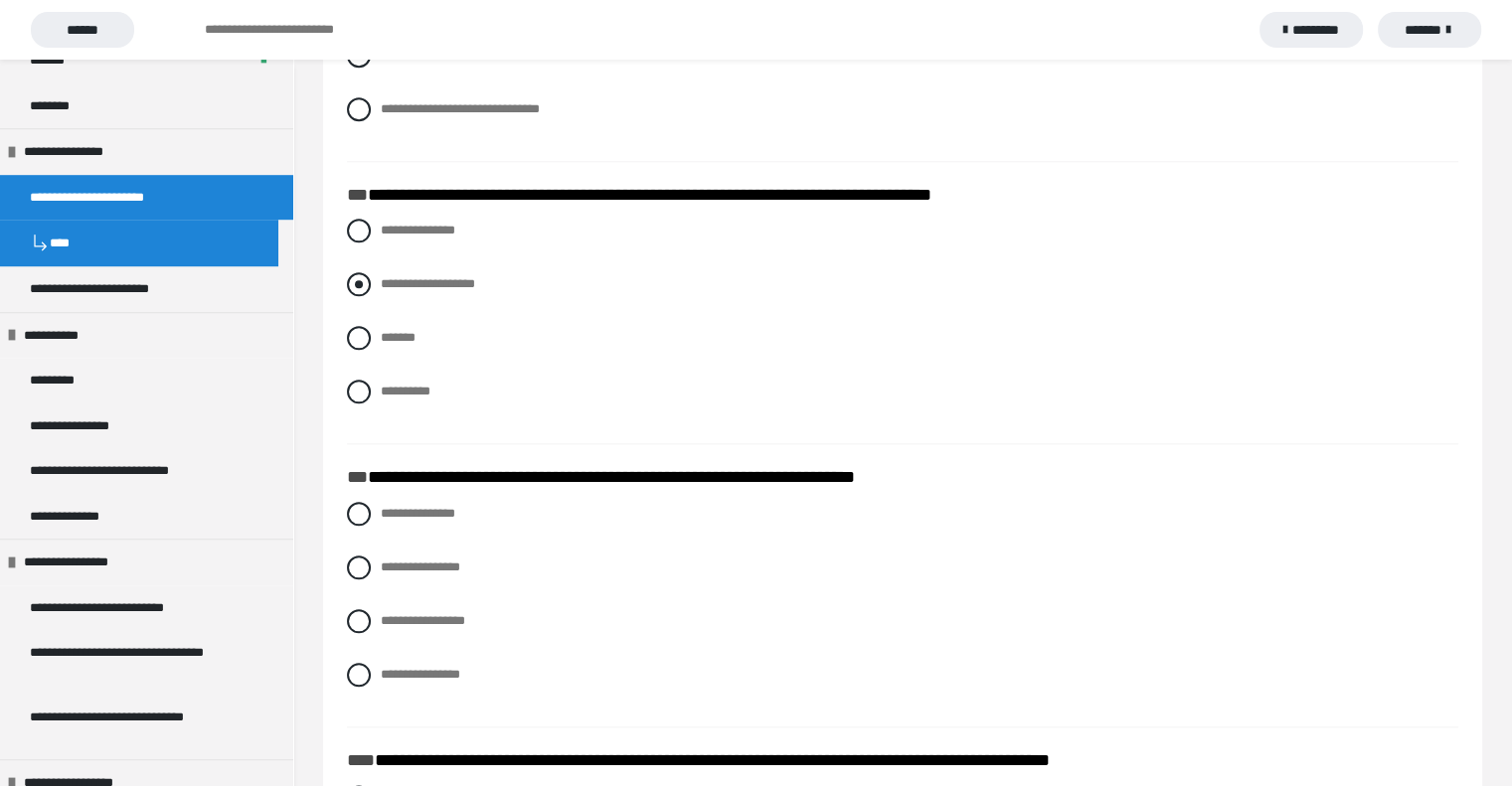 click at bounding box center (359, 284) 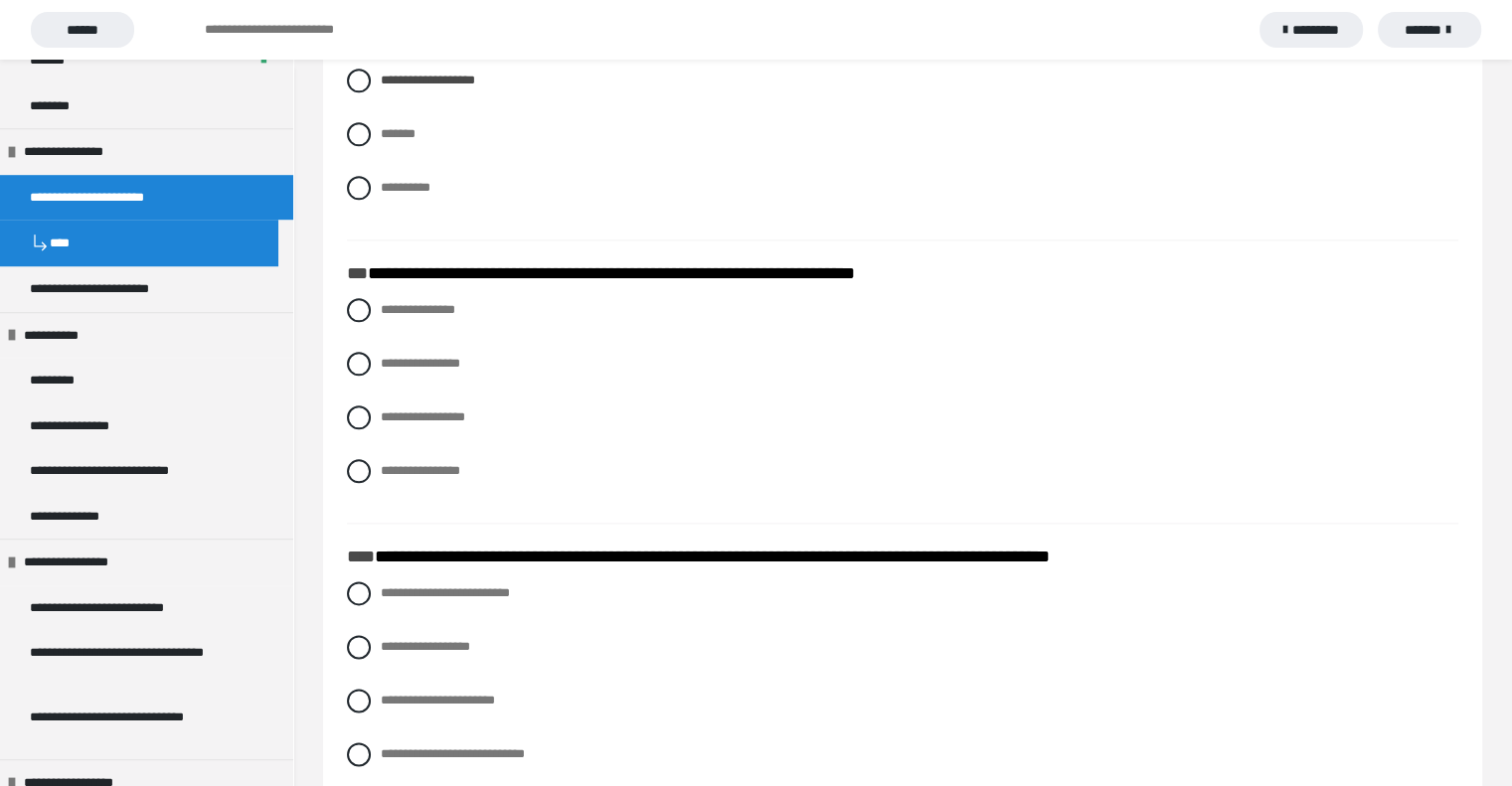 scroll, scrollTop: 2305, scrollLeft: 0, axis: vertical 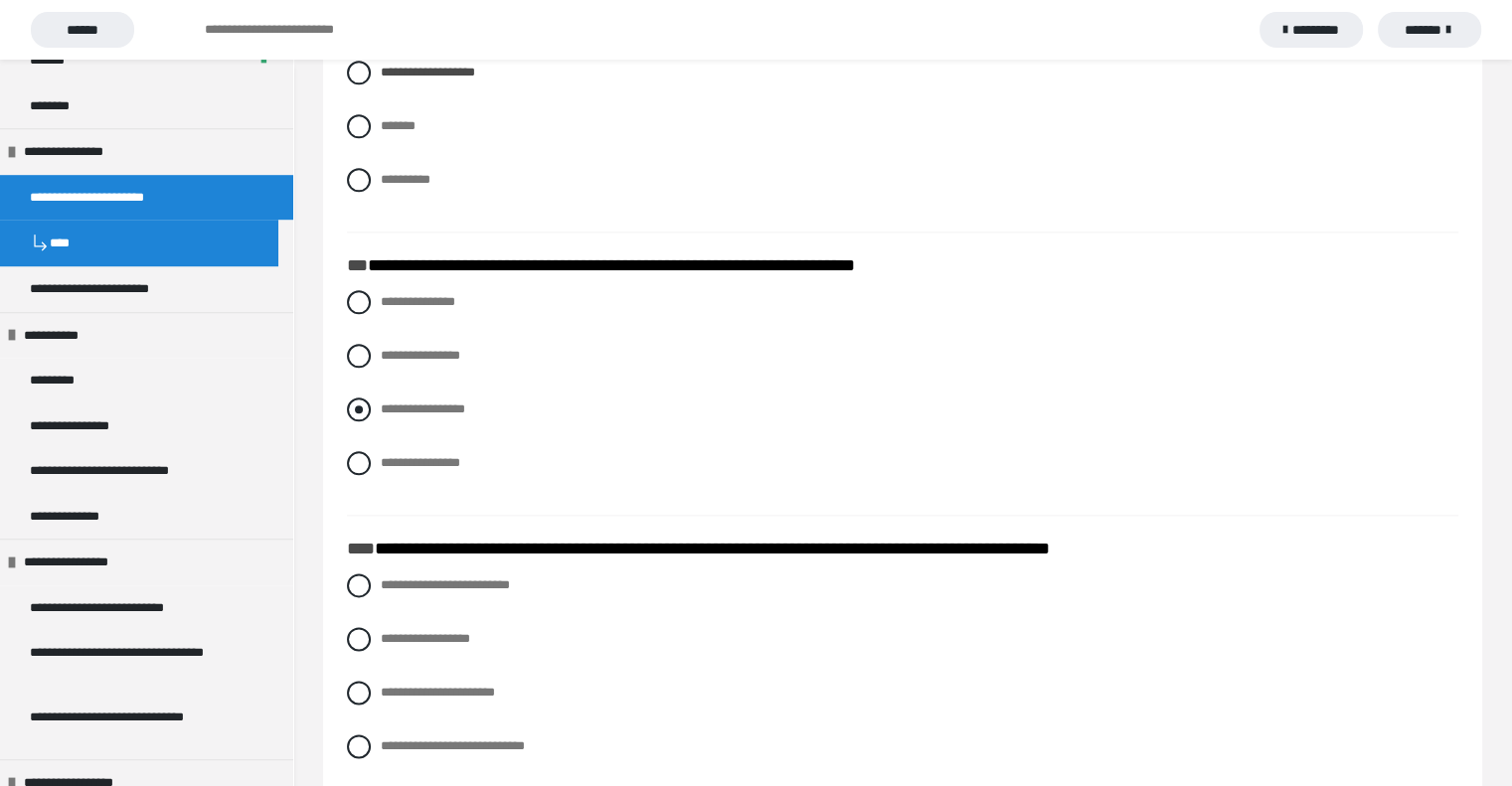 click at bounding box center [359, 409] 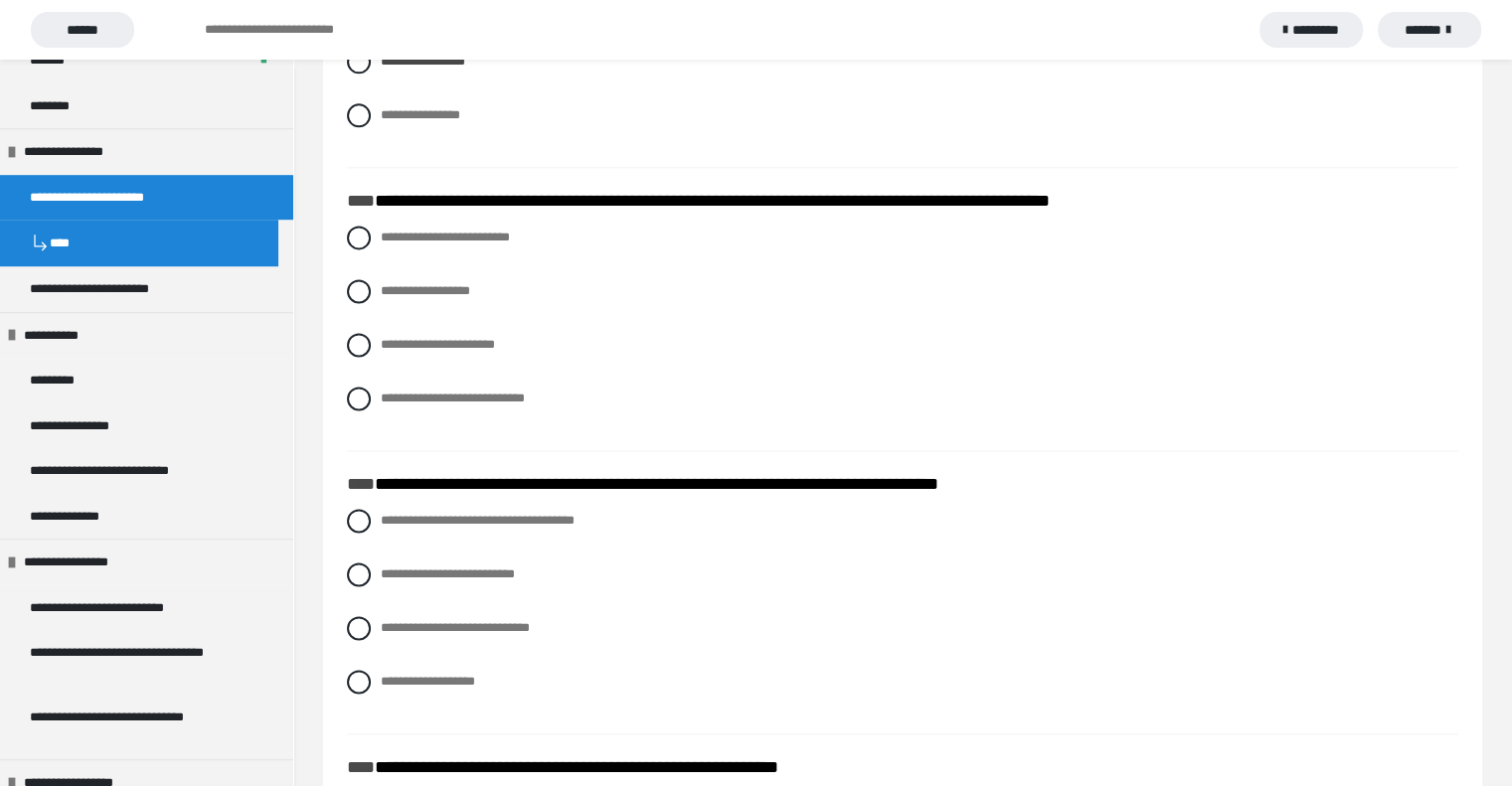 scroll, scrollTop: 2661, scrollLeft: 0, axis: vertical 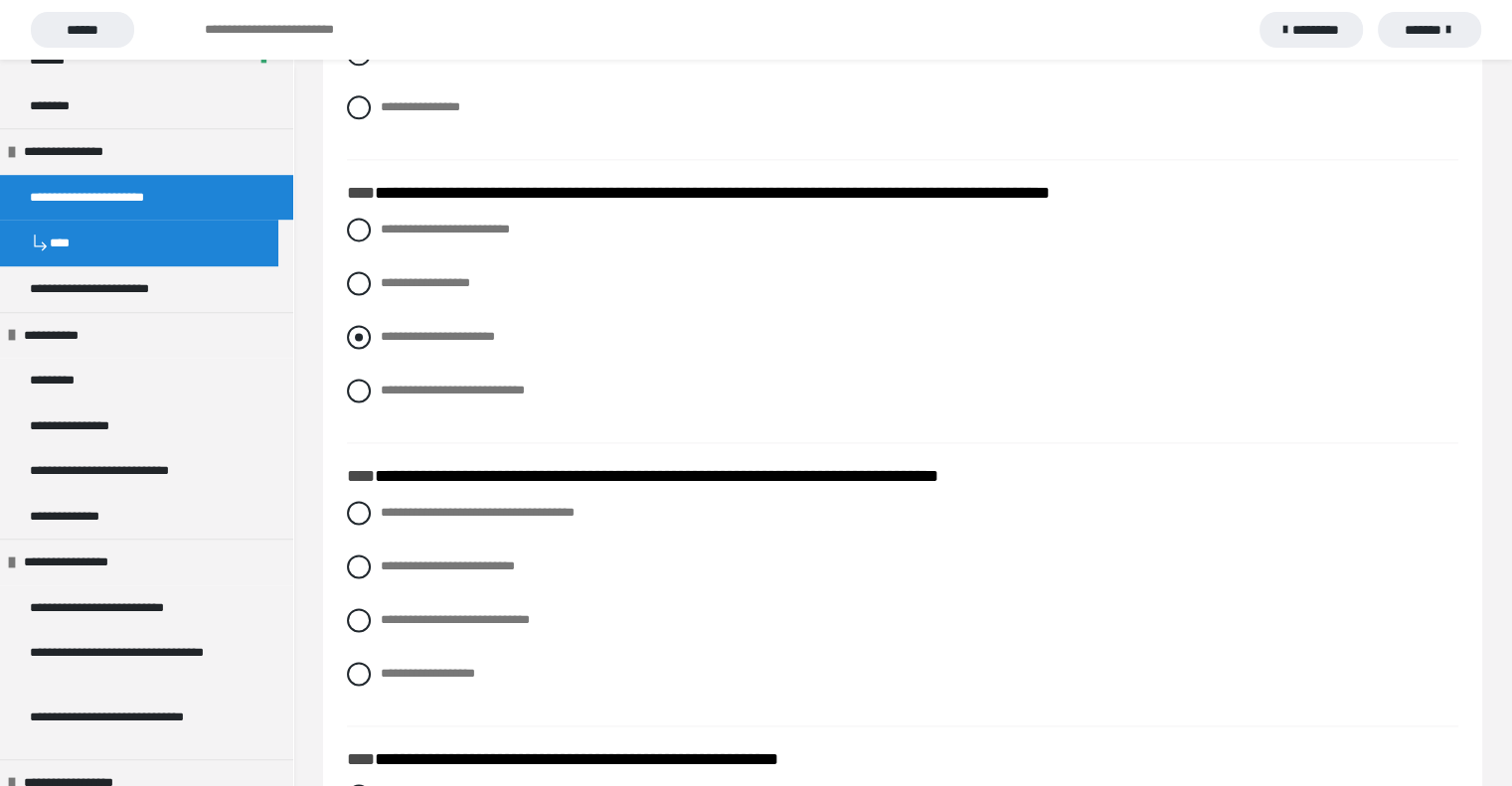 click at bounding box center [359, 337] 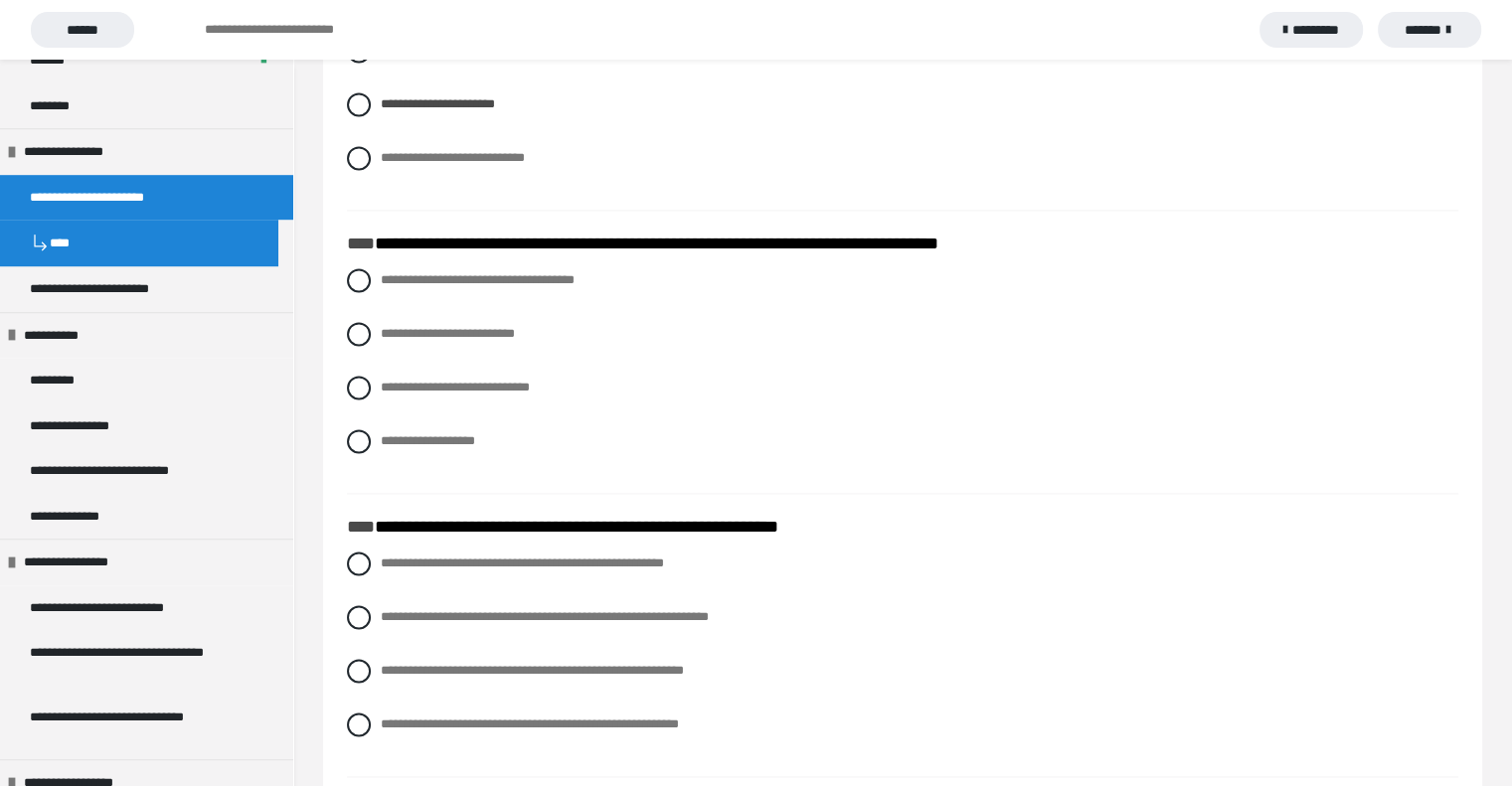 scroll, scrollTop: 2902, scrollLeft: 0, axis: vertical 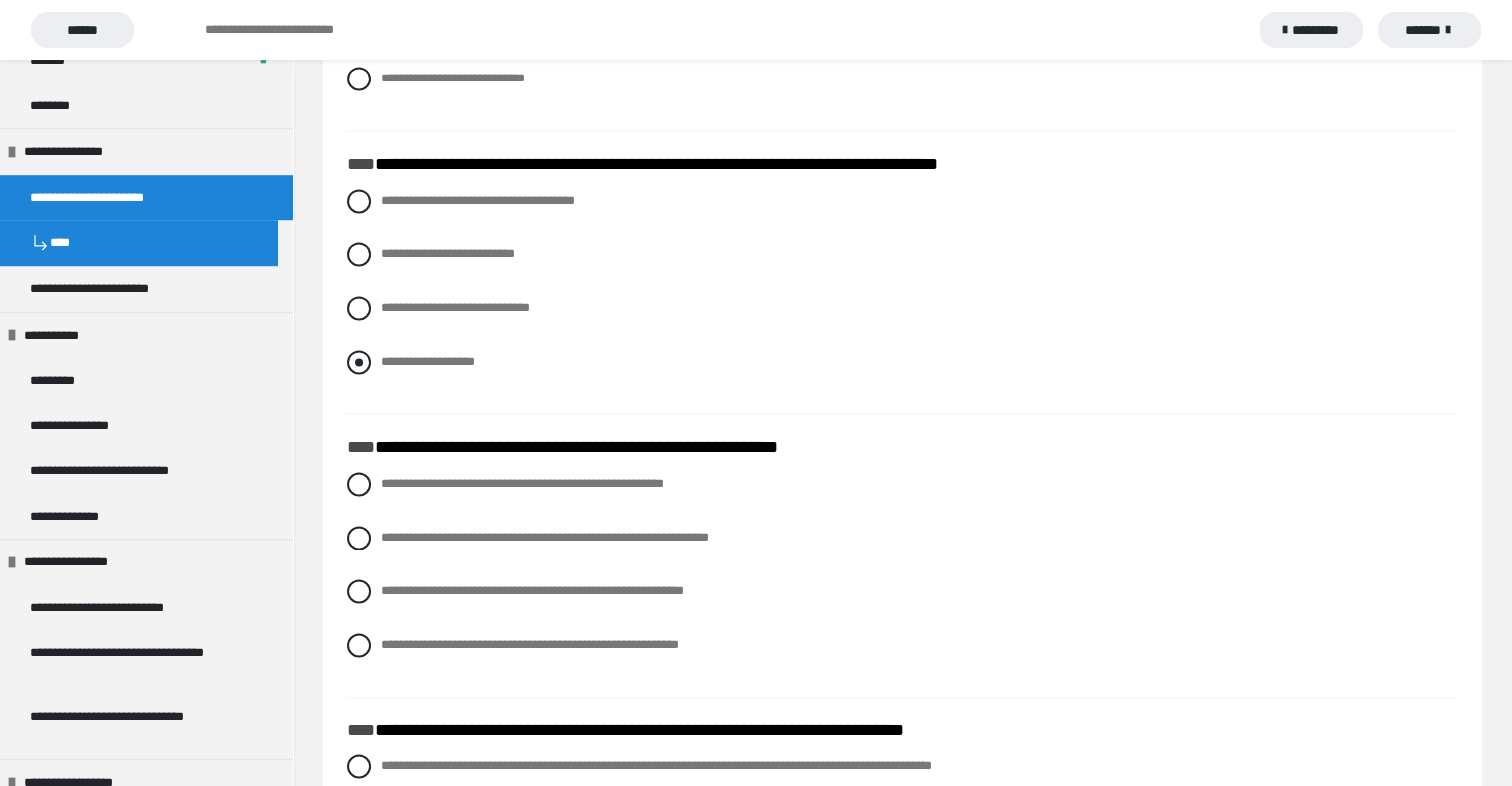 click at bounding box center (359, 362) 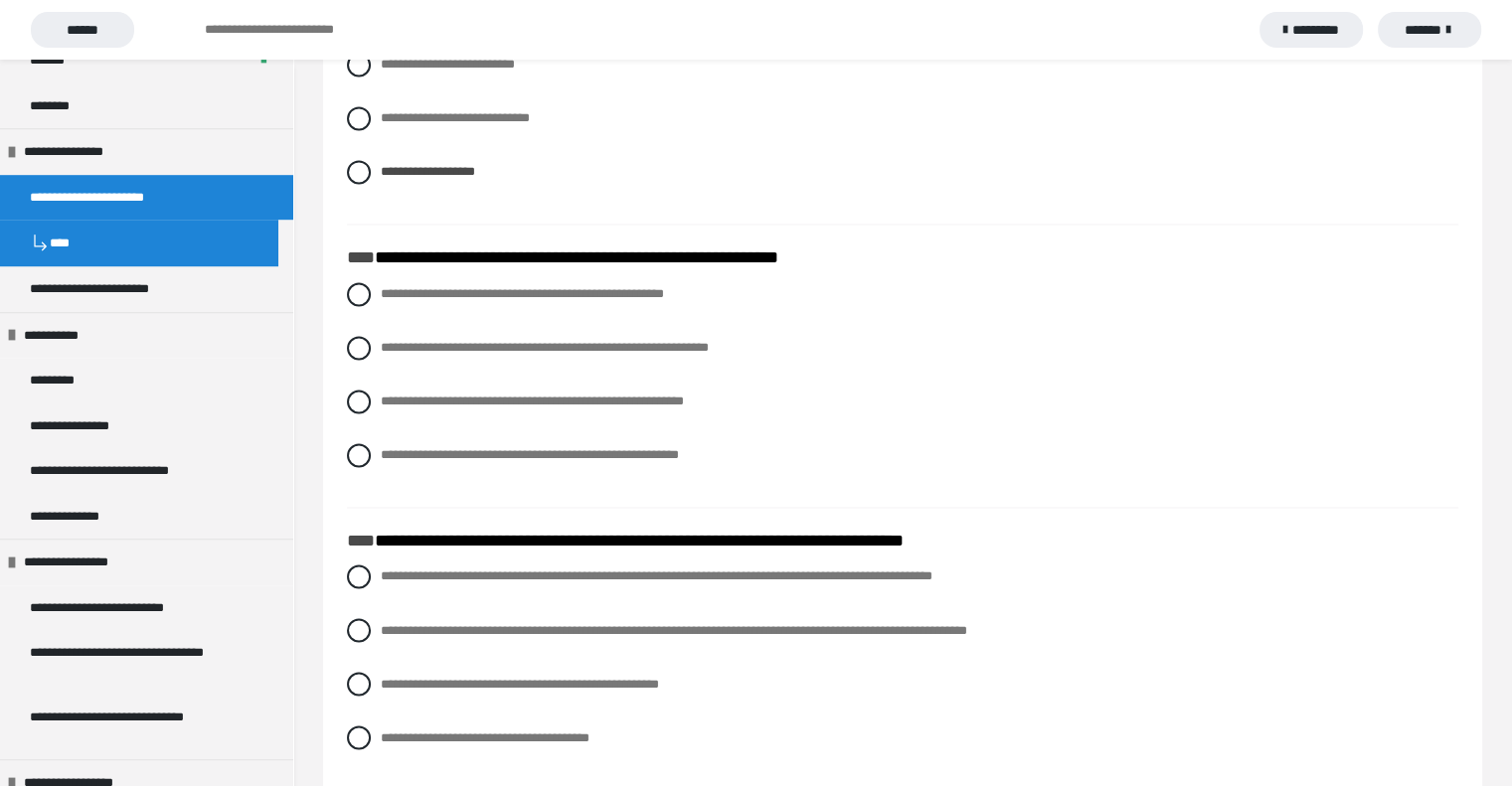 scroll, scrollTop: 3235, scrollLeft: 0, axis: vertical 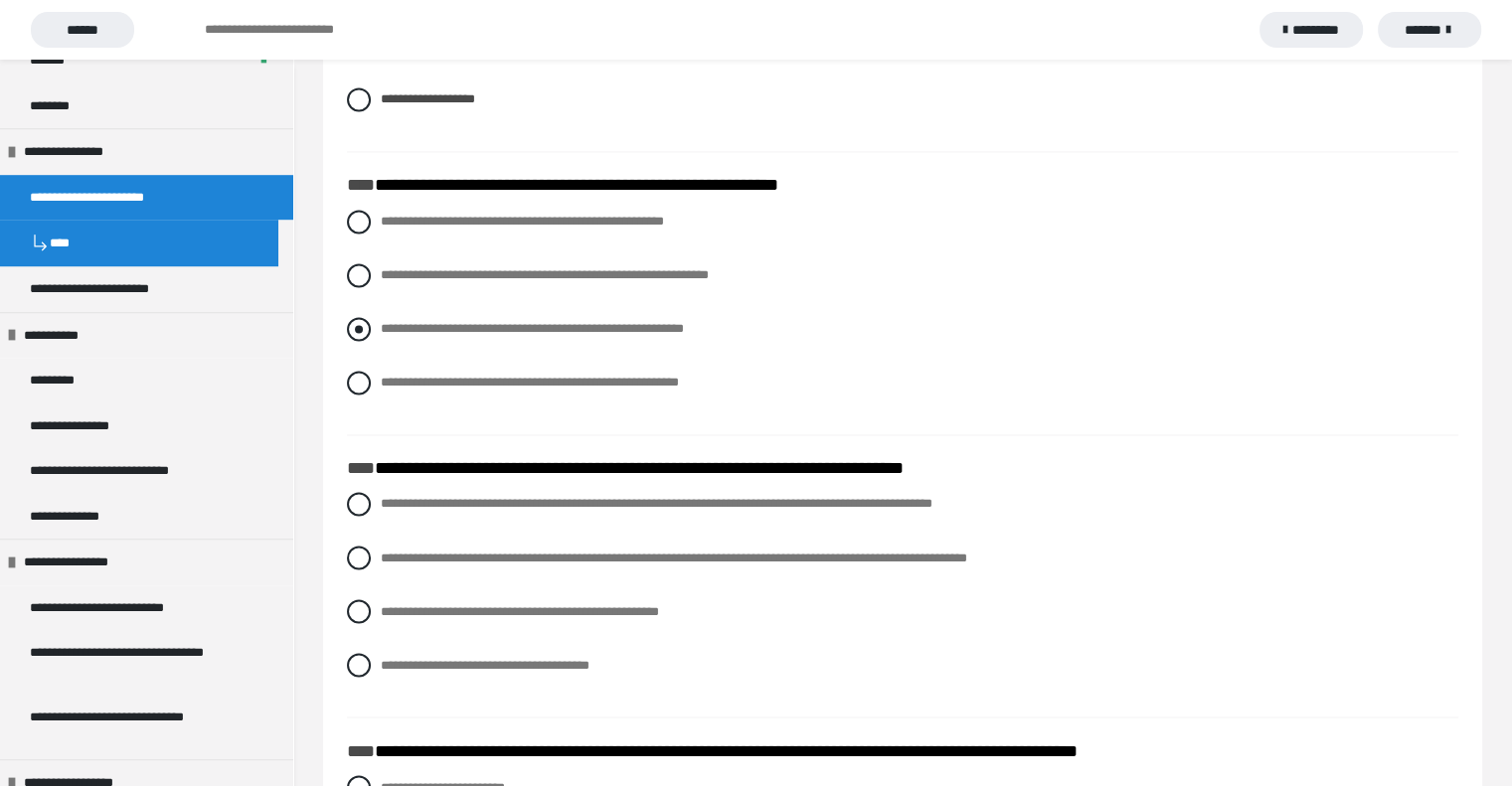 drag, startPoint x: 370, startPoint y: 324, endPoint x: 354, endPoint y: 334, distance: 18.867962 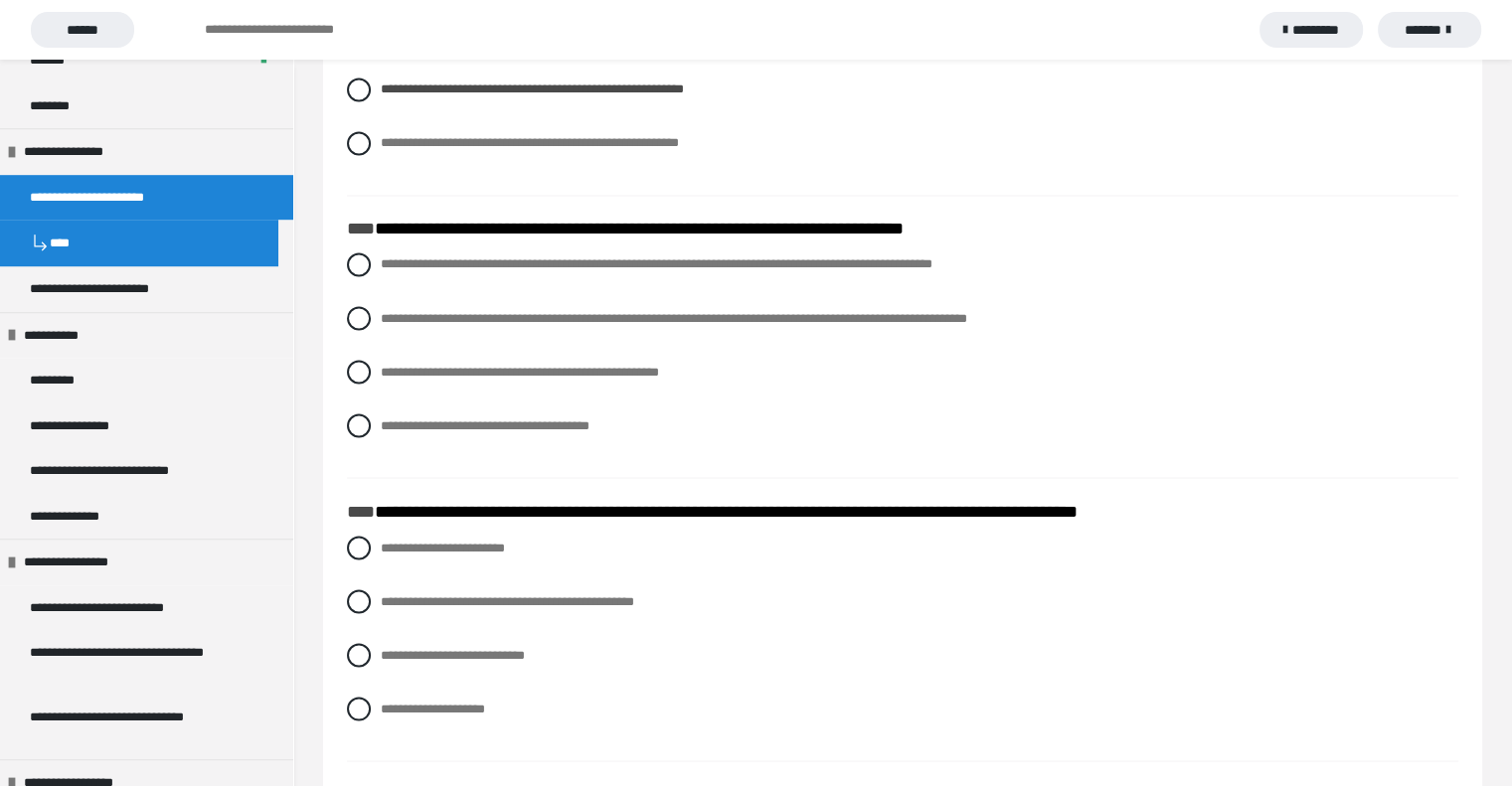 scroll, scrollTop: 3490, scrollLeft: 0, axis: vertical 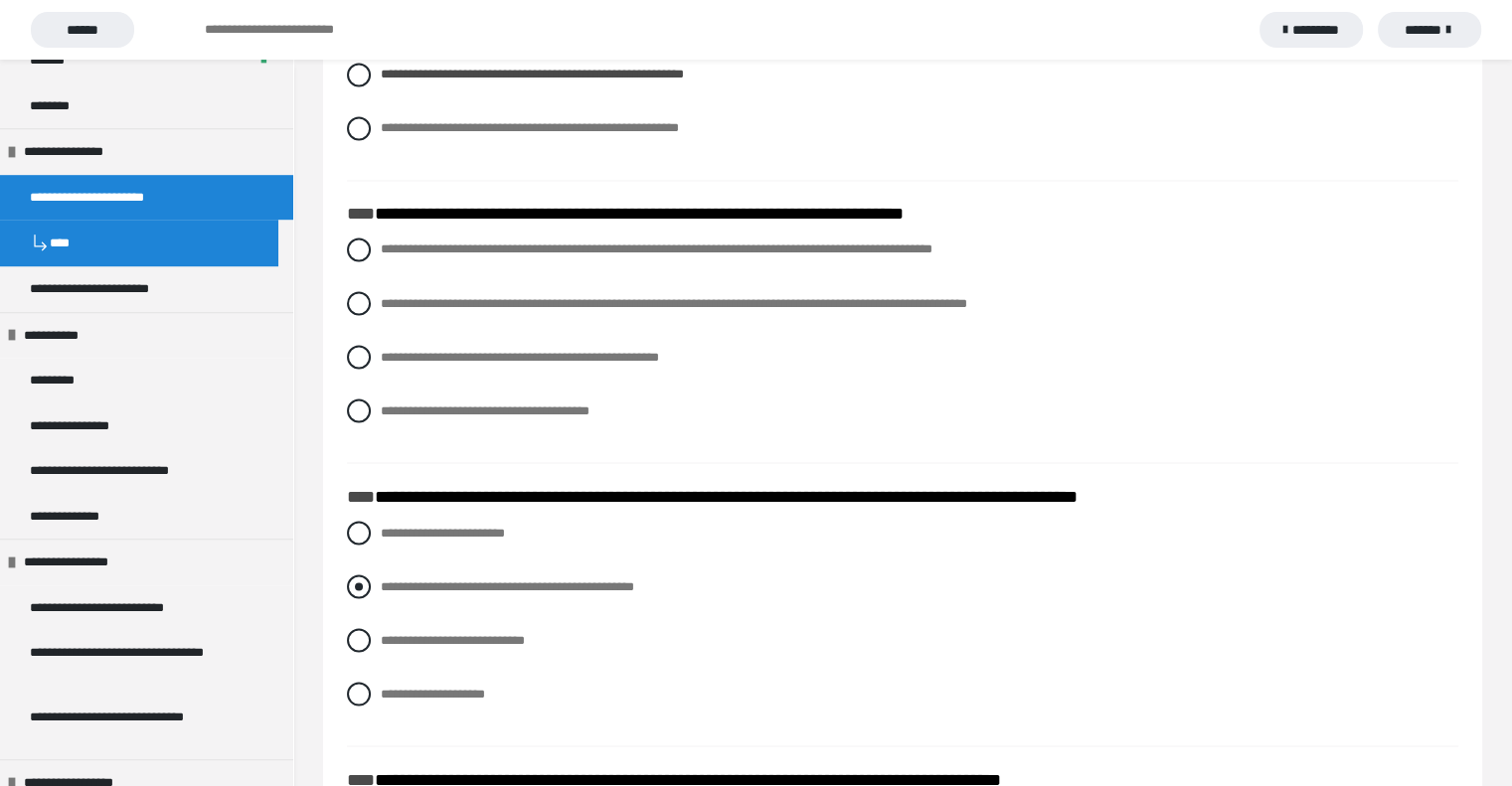click at bounding box center (359, 586) 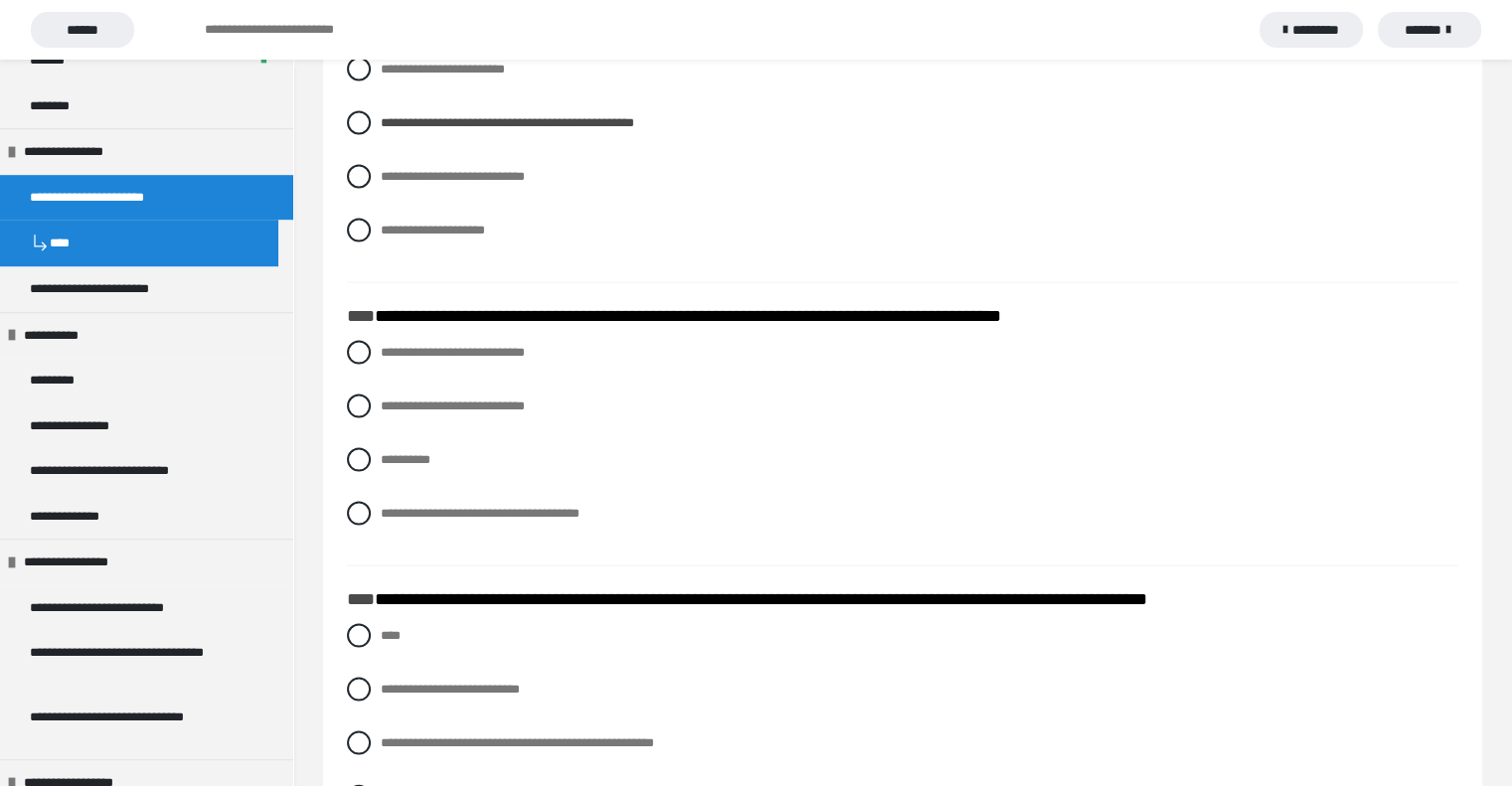 scroll, scrollTop: 3967, scrollLeft: 0, axis: vertical 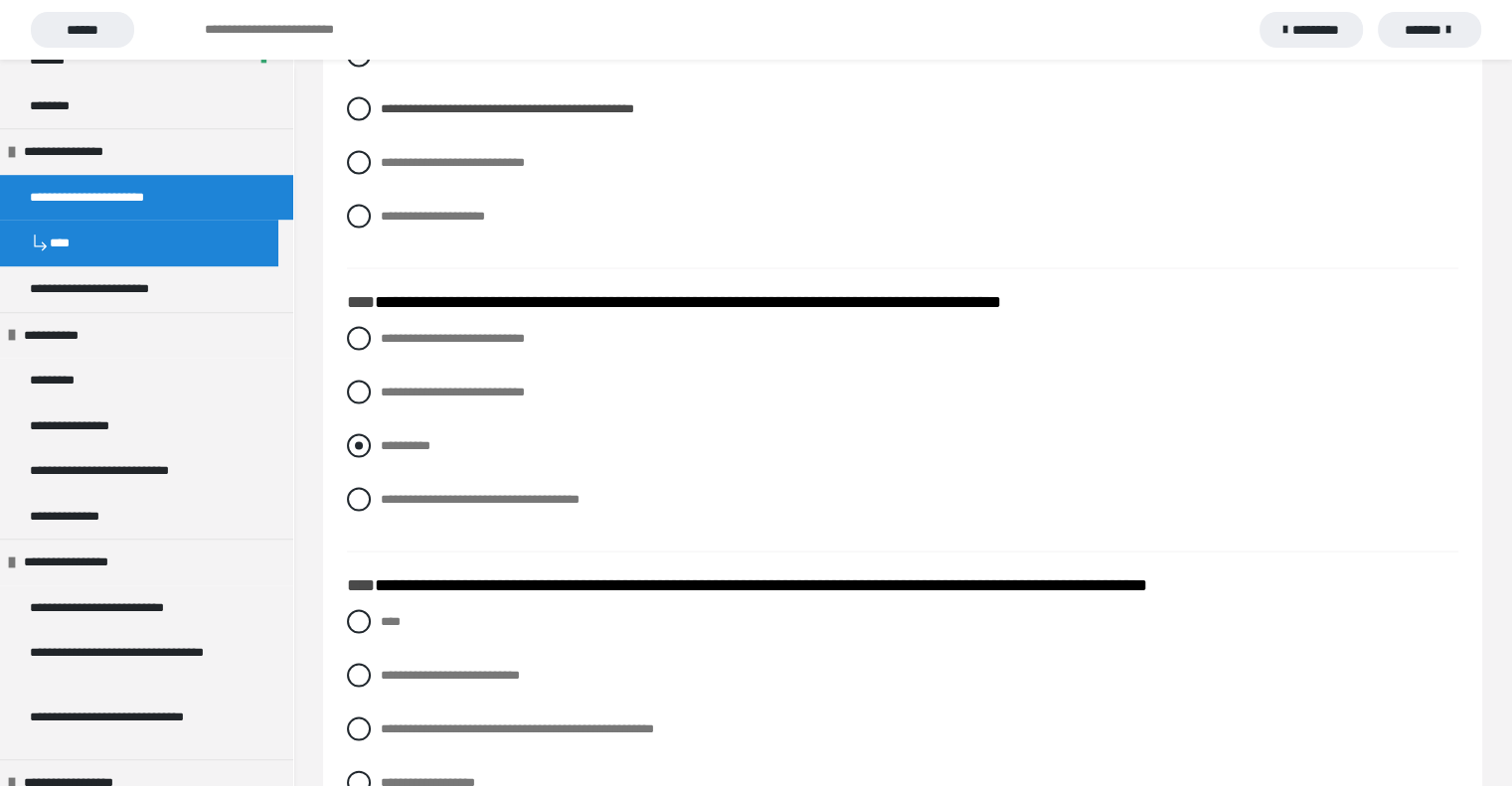 click at bounding box center [359, 446] 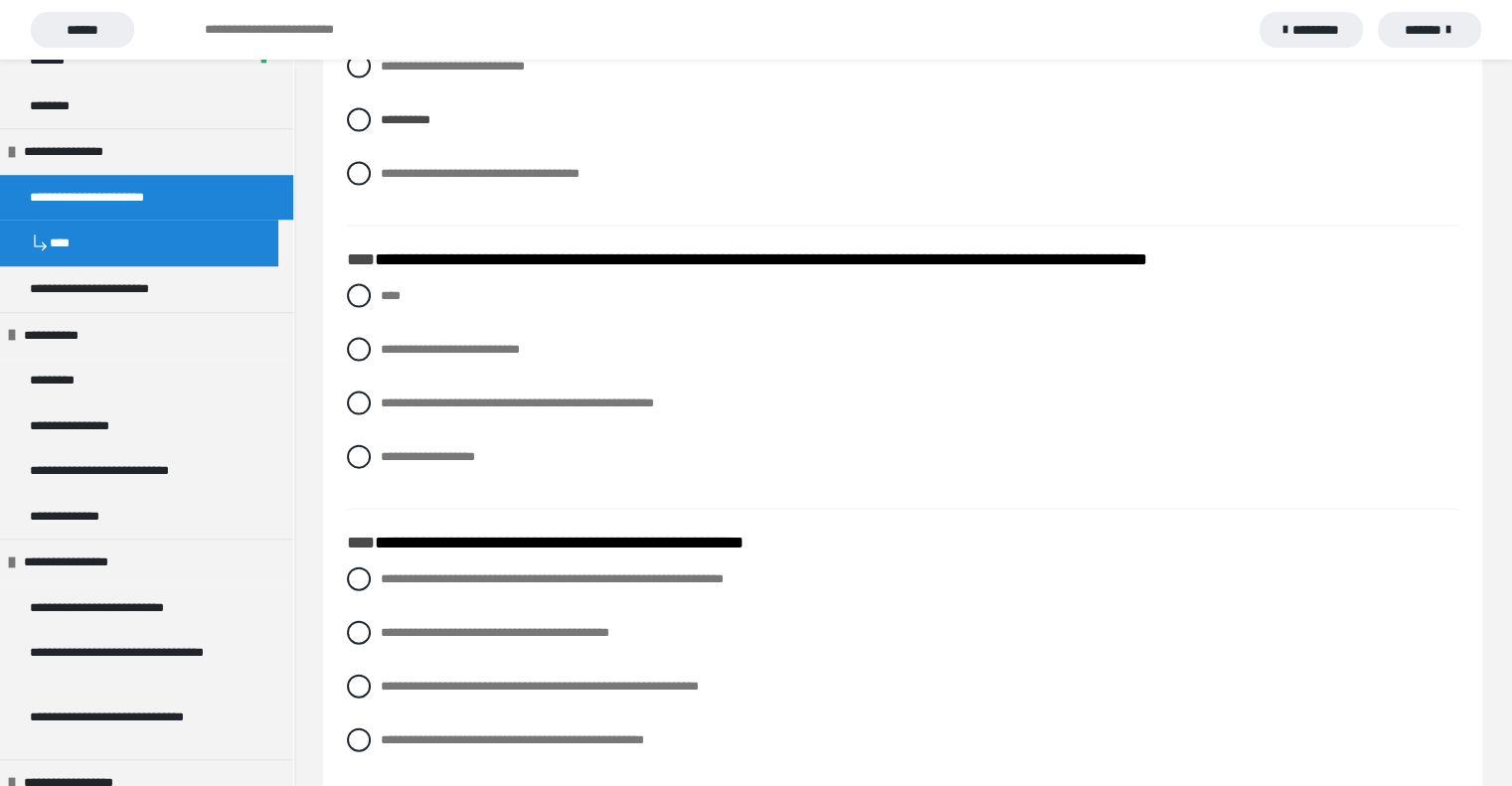scroll, scrollTop: 4308, scrollLeft: 0, axis: vertical 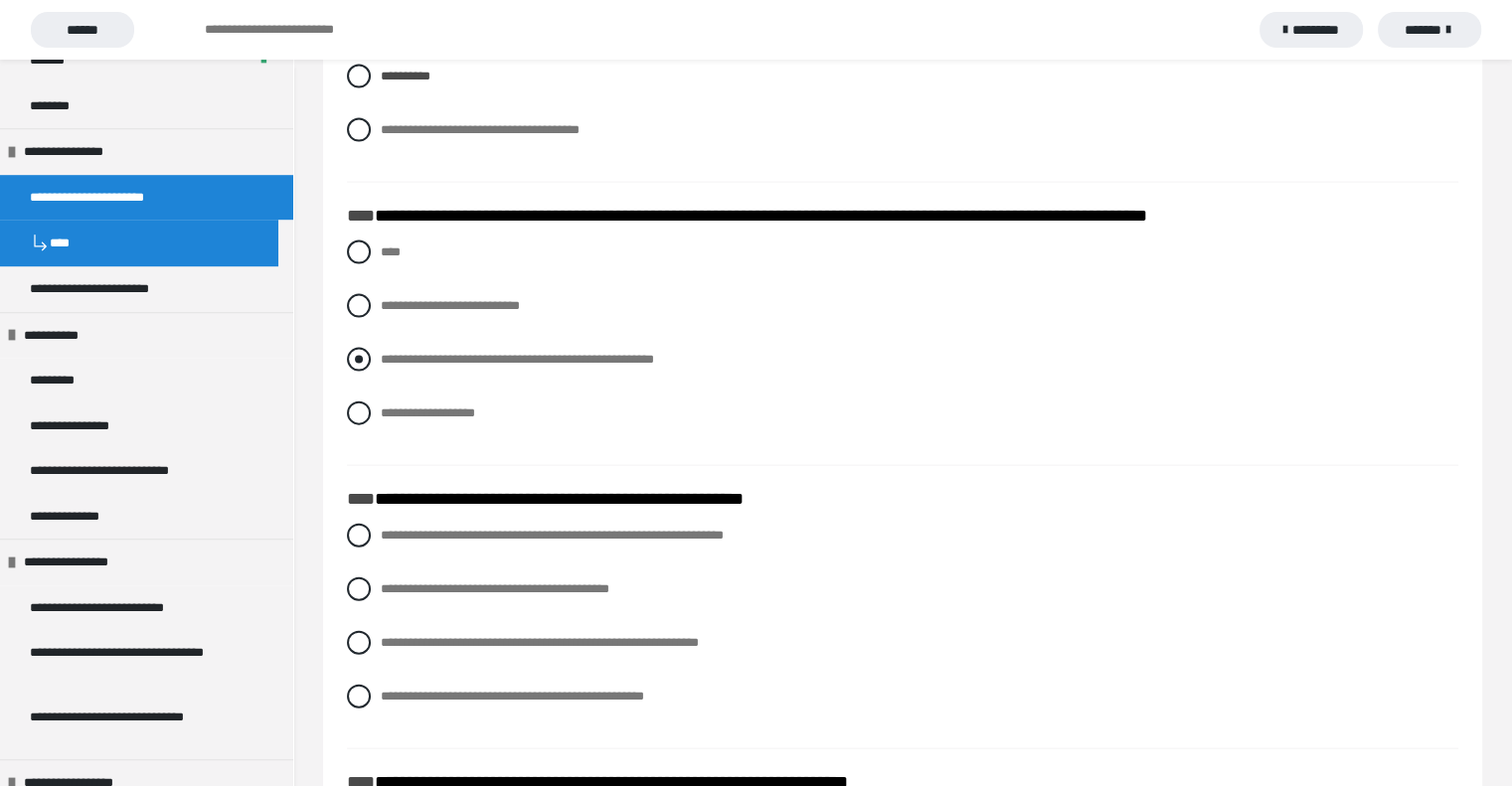 click at bounding box center (359, 360) 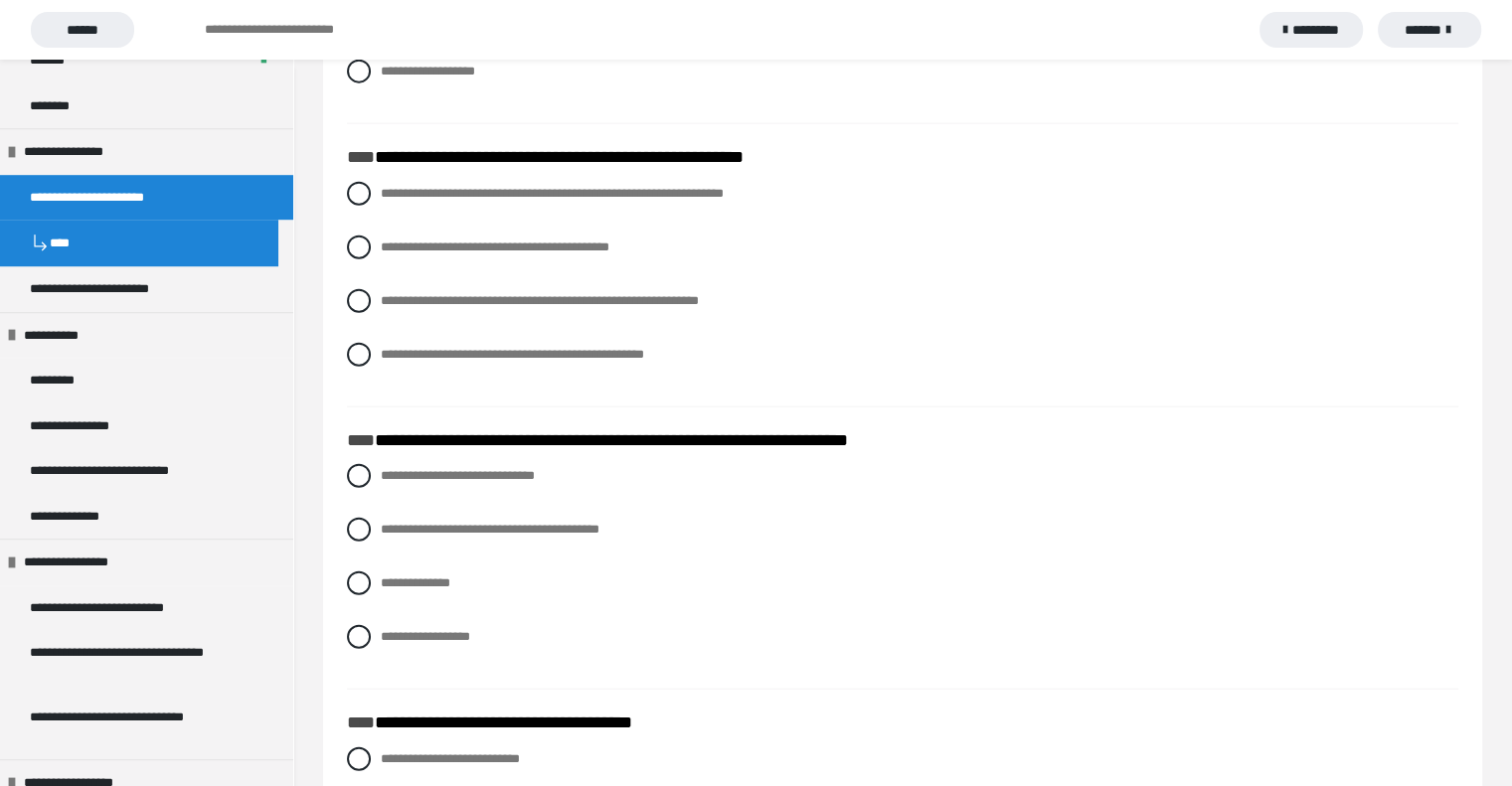 scroll, scrollTop: 4685, scrollLeft: 0, axis: vertical 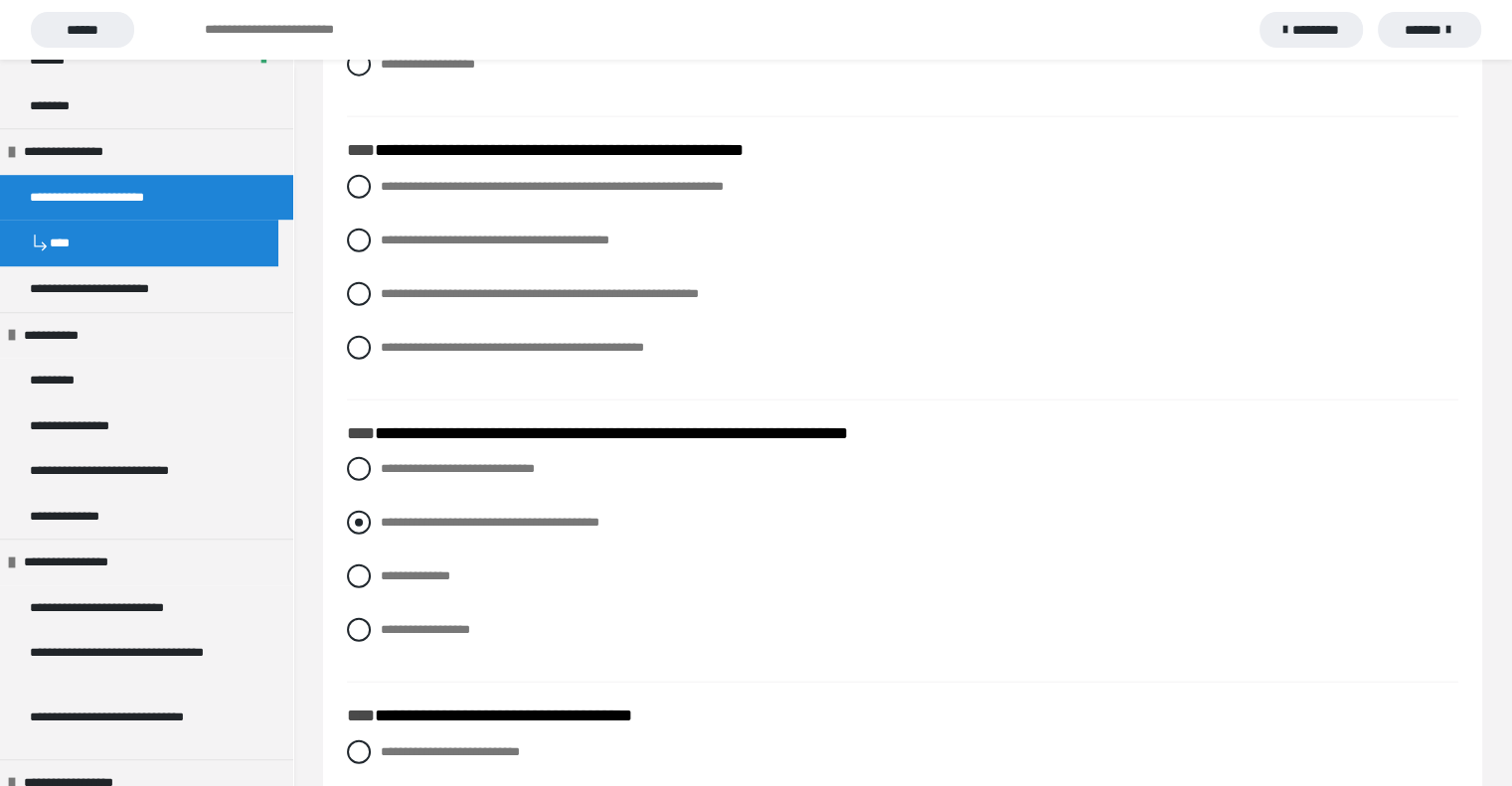click at bounding box center [359, 523] 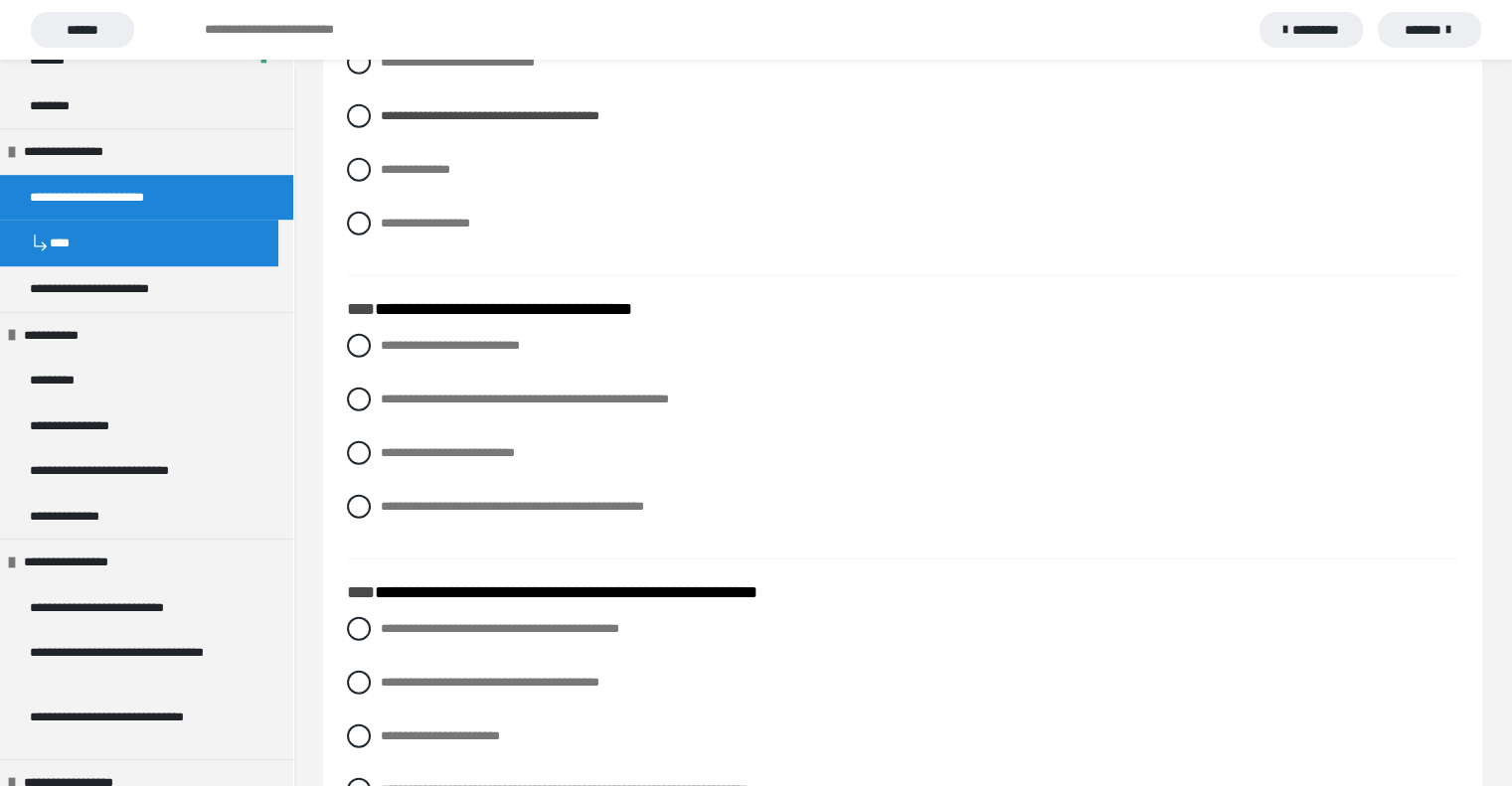 scroll, scrollTop: 5106, scrollLeft: 0, axis: vertical 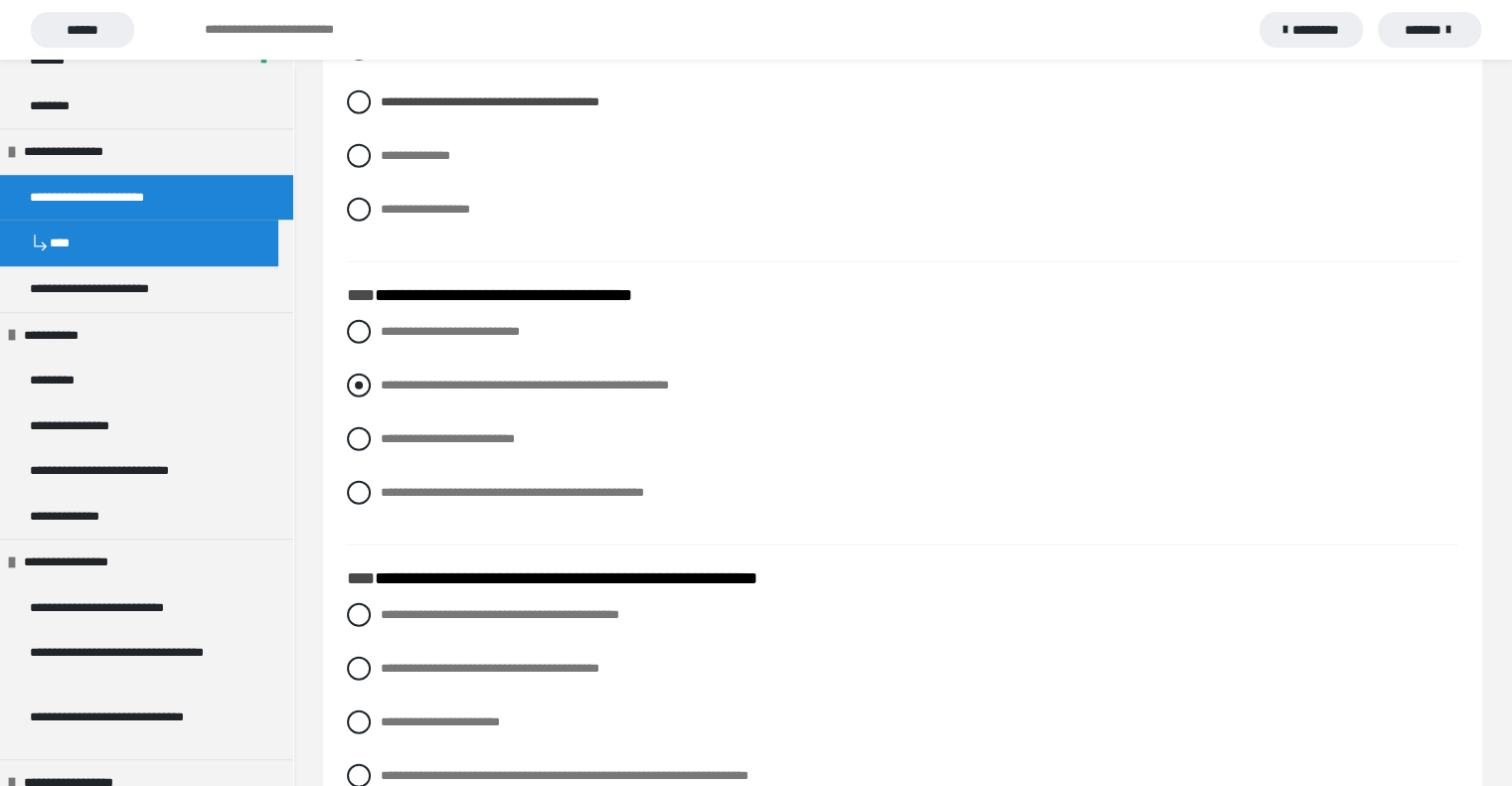 click at bounding box center [359, 386] 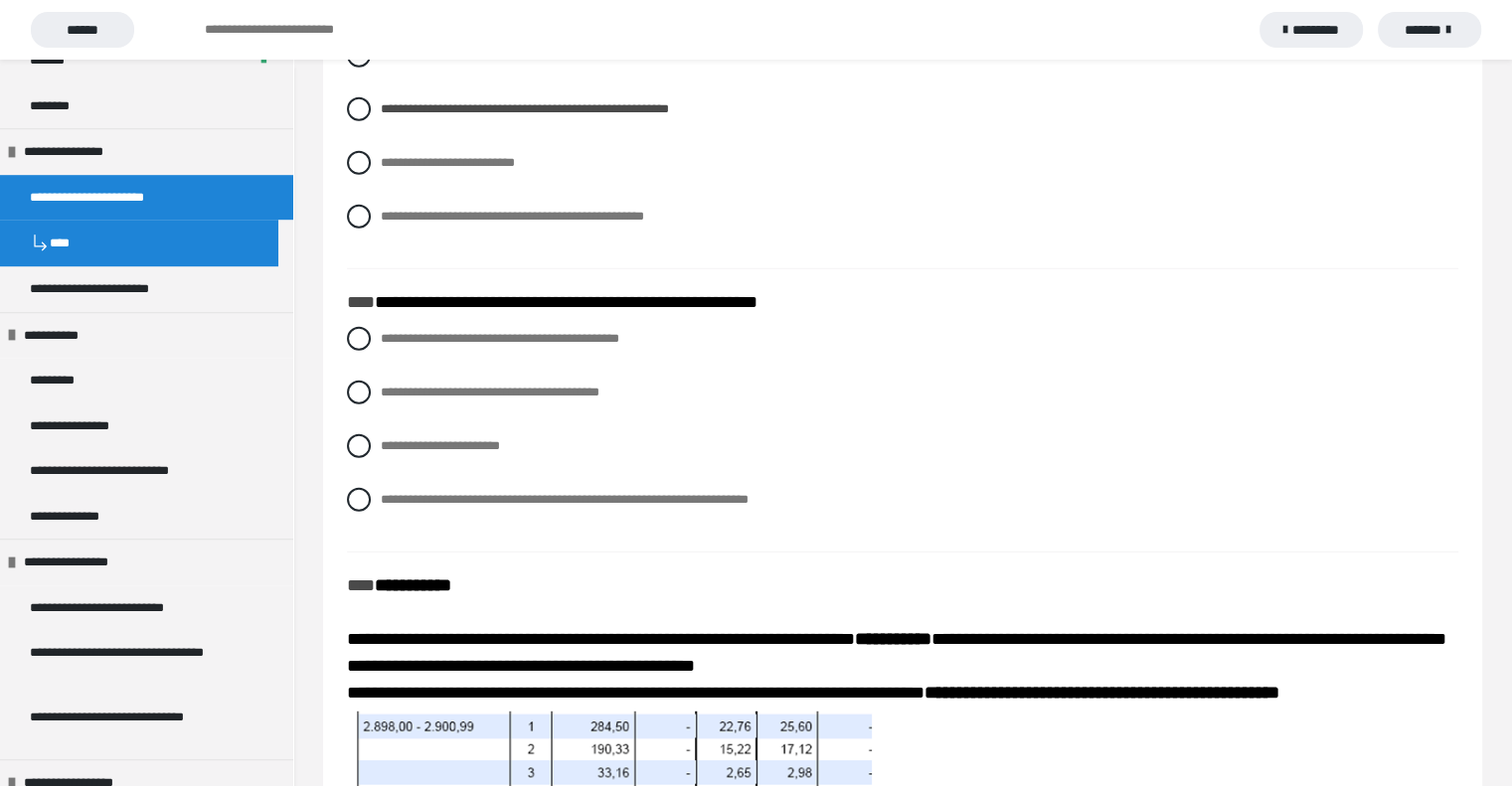 scroll, scrollTop: 5397, scrollLeft: 0, axis: vertical 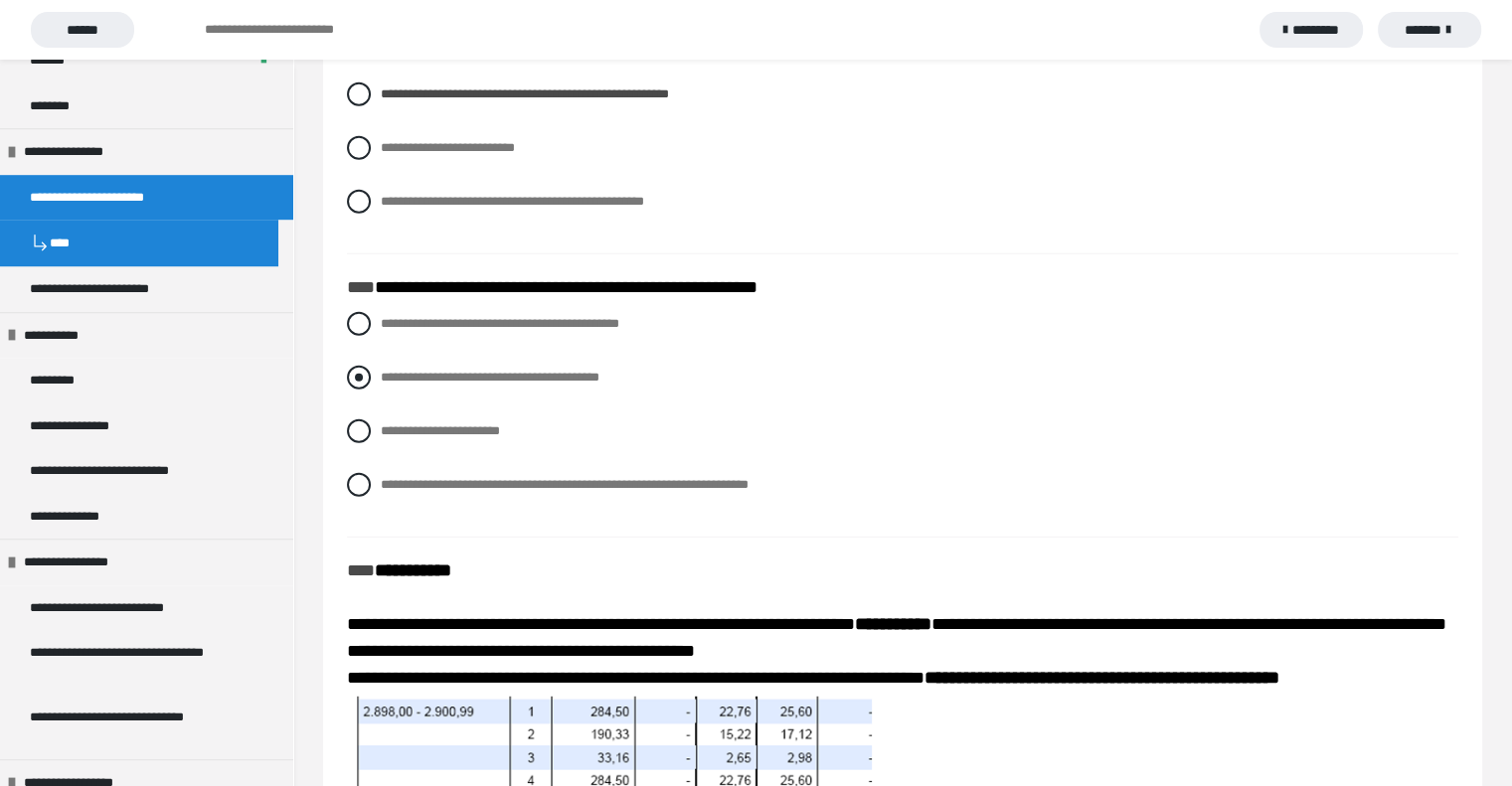 click at bounding box center (359, 378) 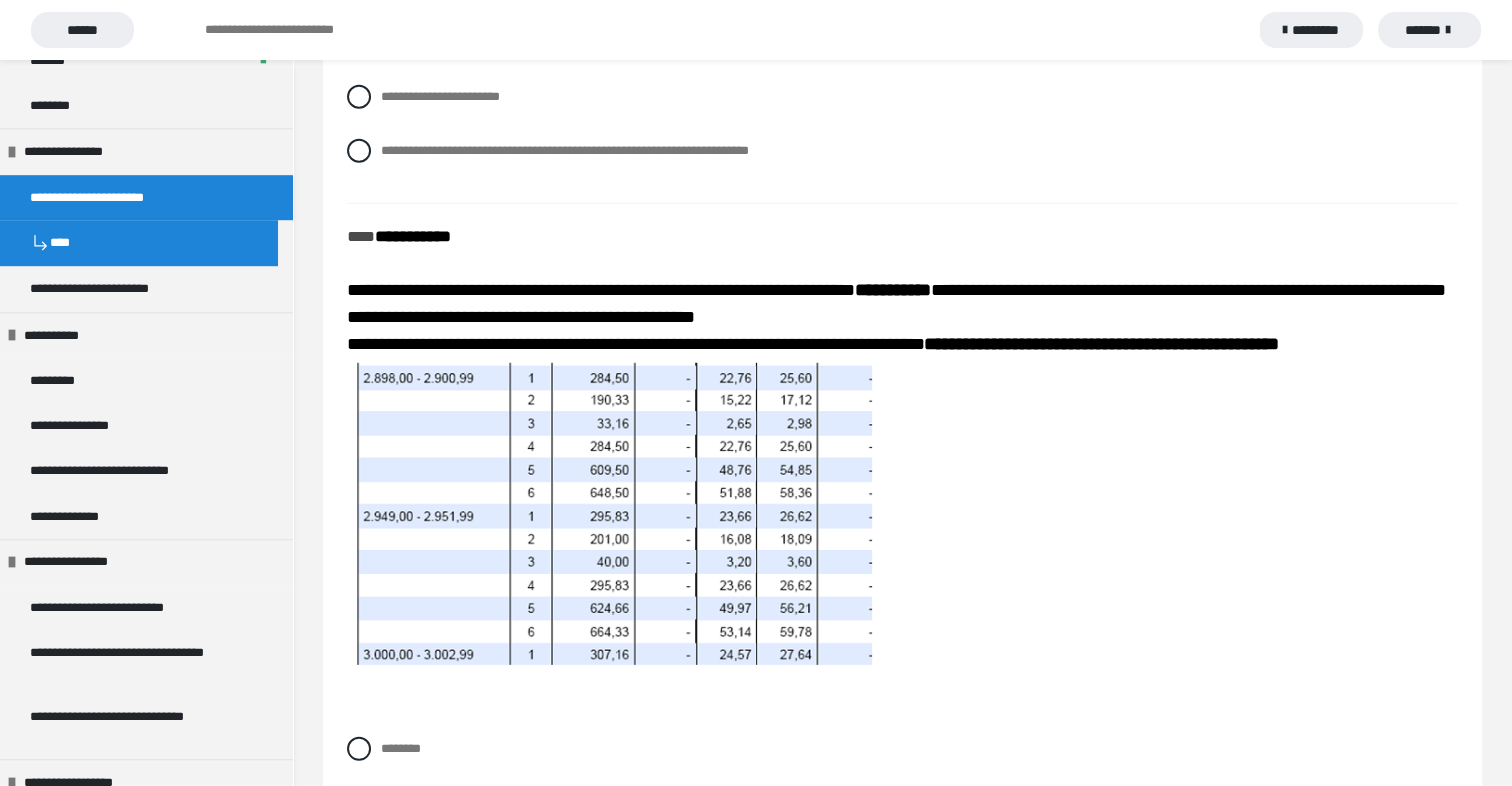 scroll, scrollTop: 5802, scrollLeft: 0, axis: vertical 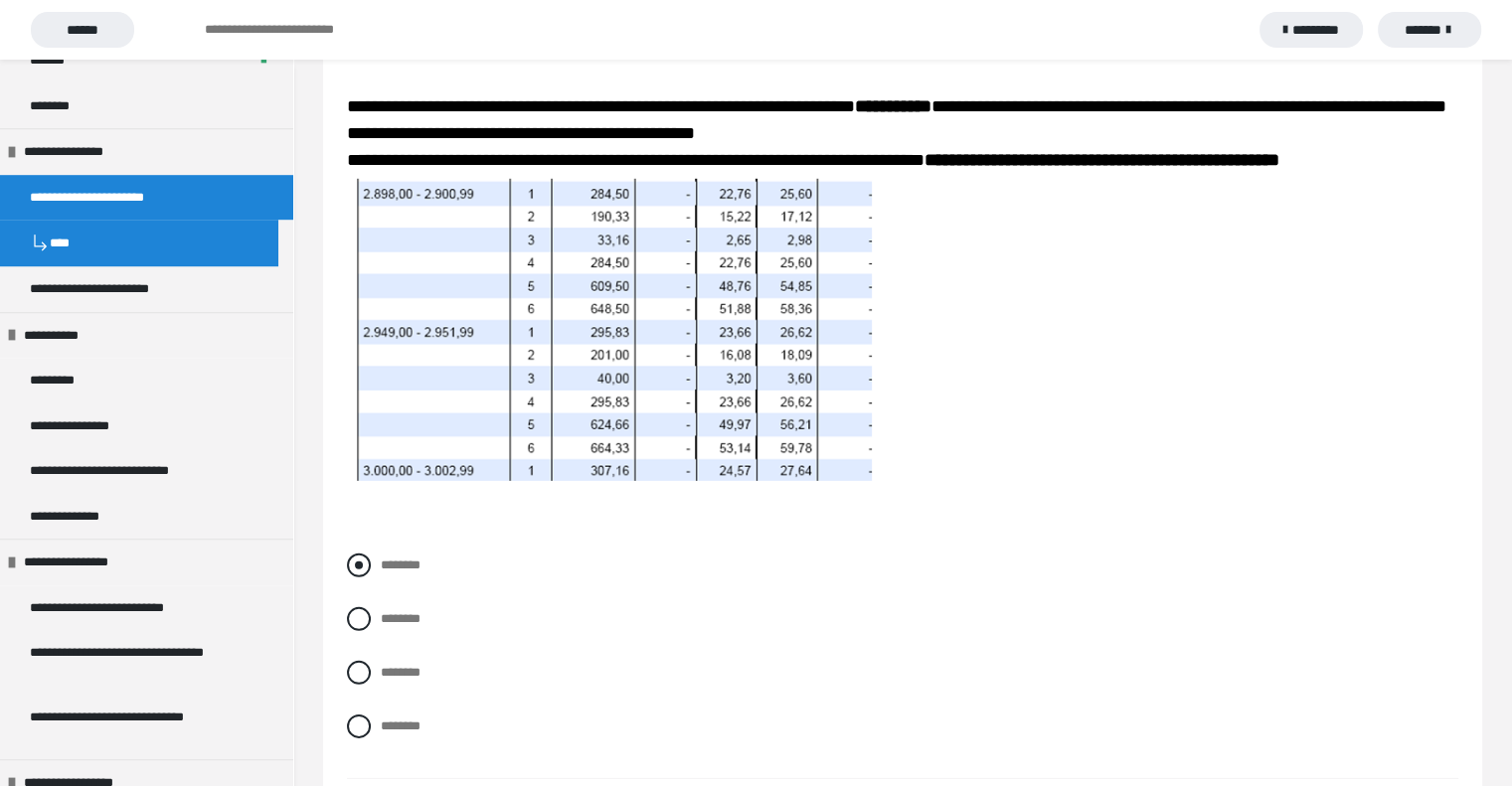 click at bounding box center (359, 565) 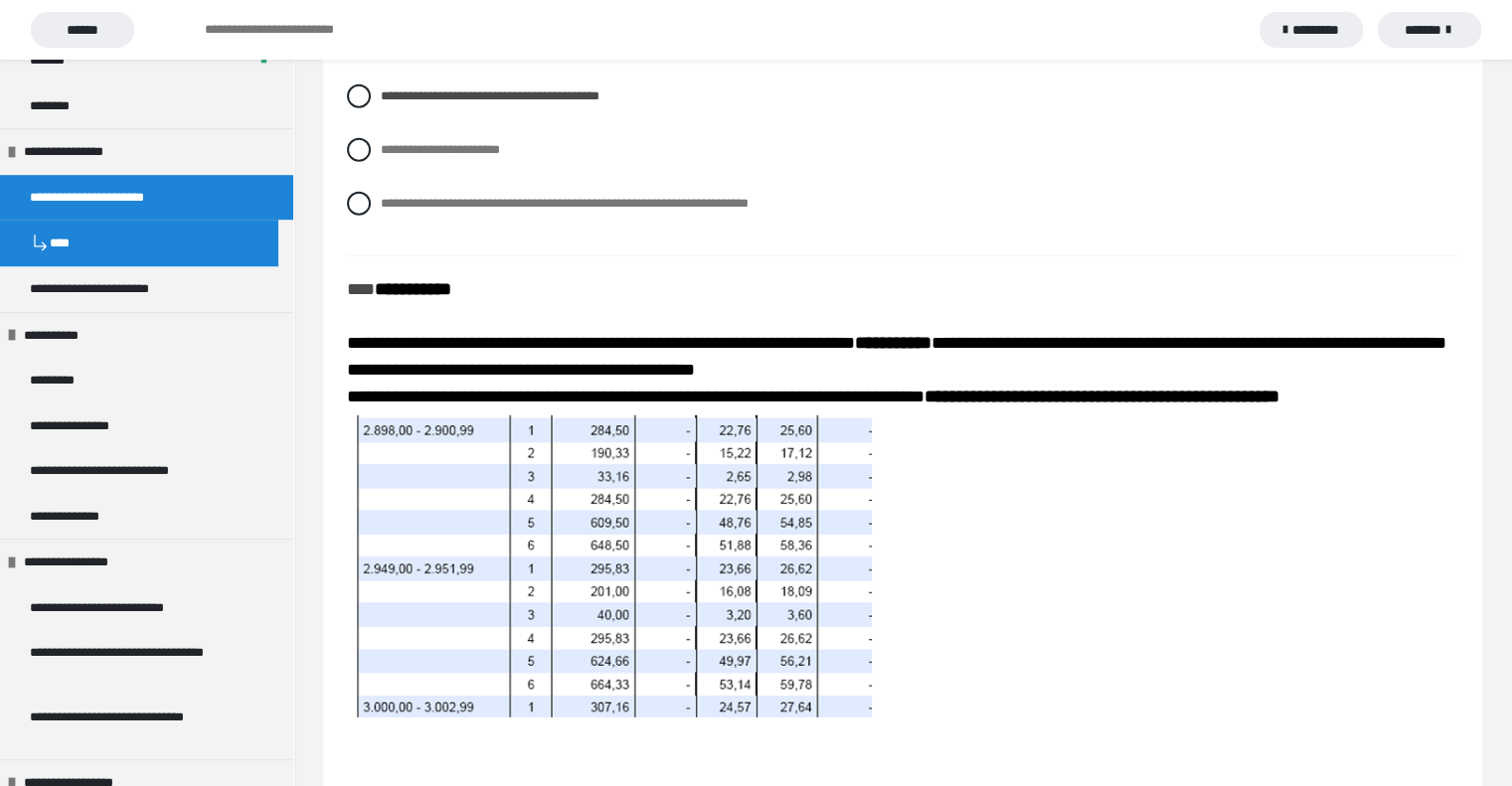 scroll, scrollTop: 5591, scrollLeft: 0, axis: vertical 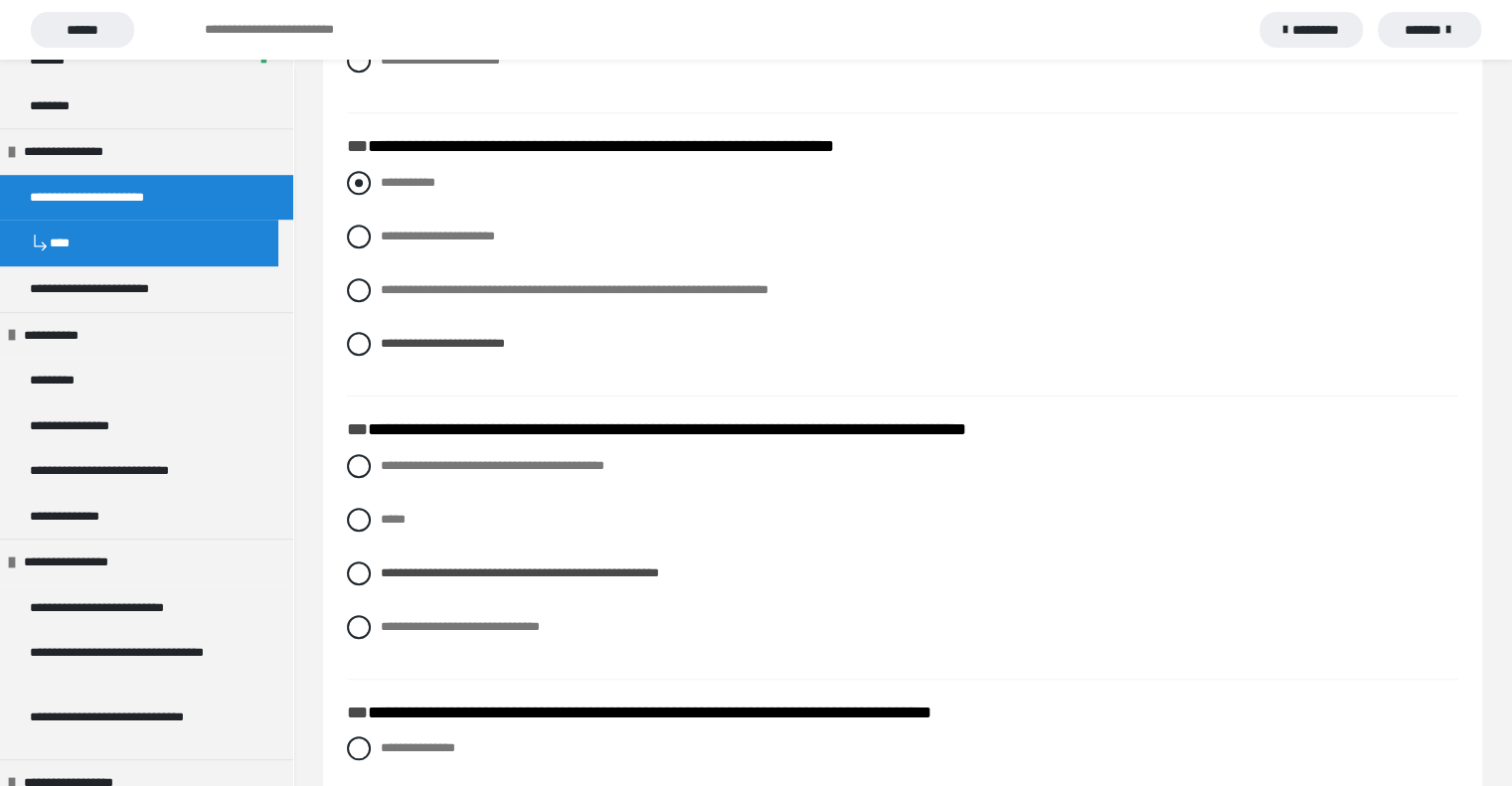 click at bounding box center [359, 183] 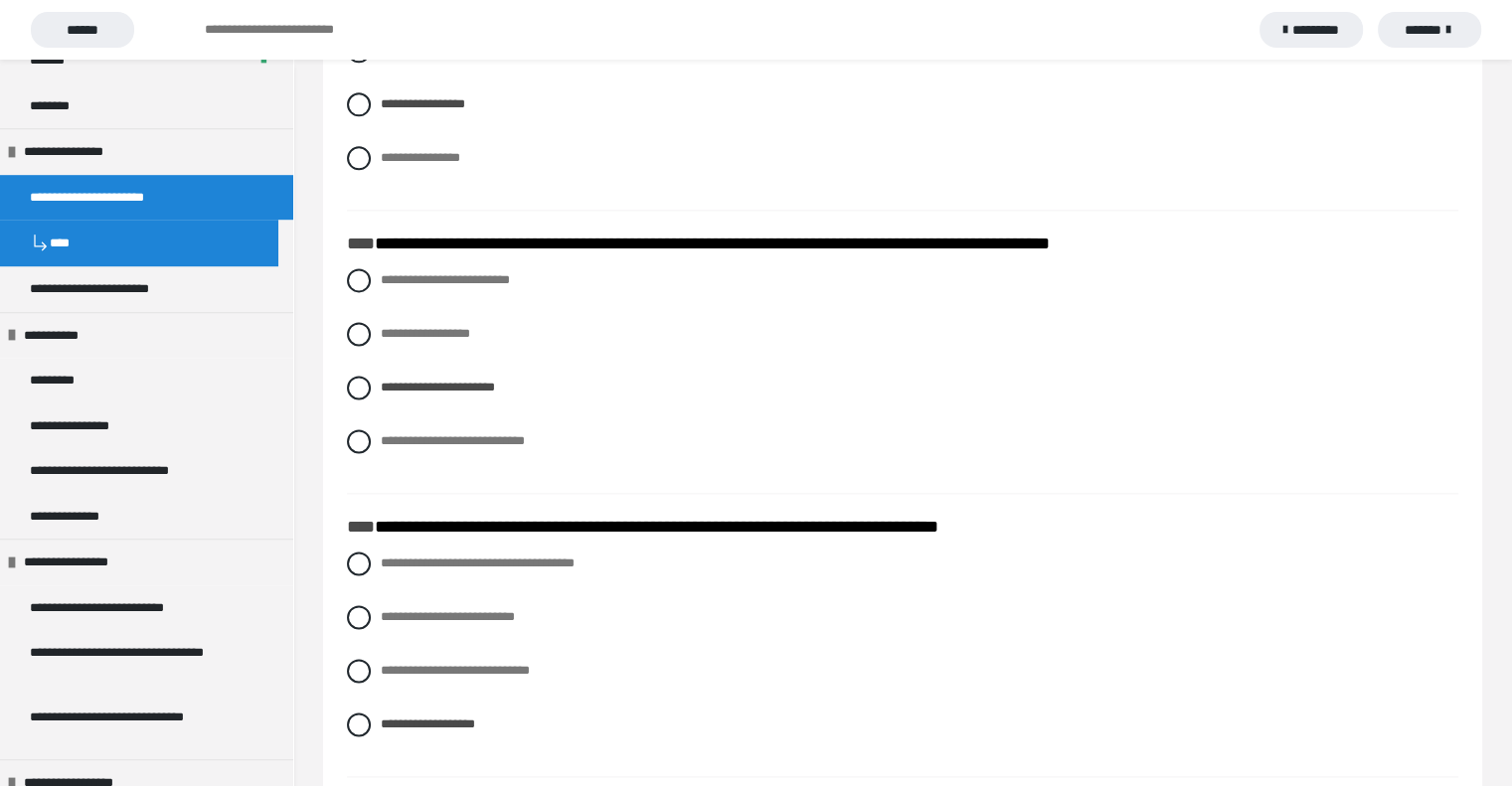 scroll, scrollTop: 2625, scrollLeft: 0, axis: vertical 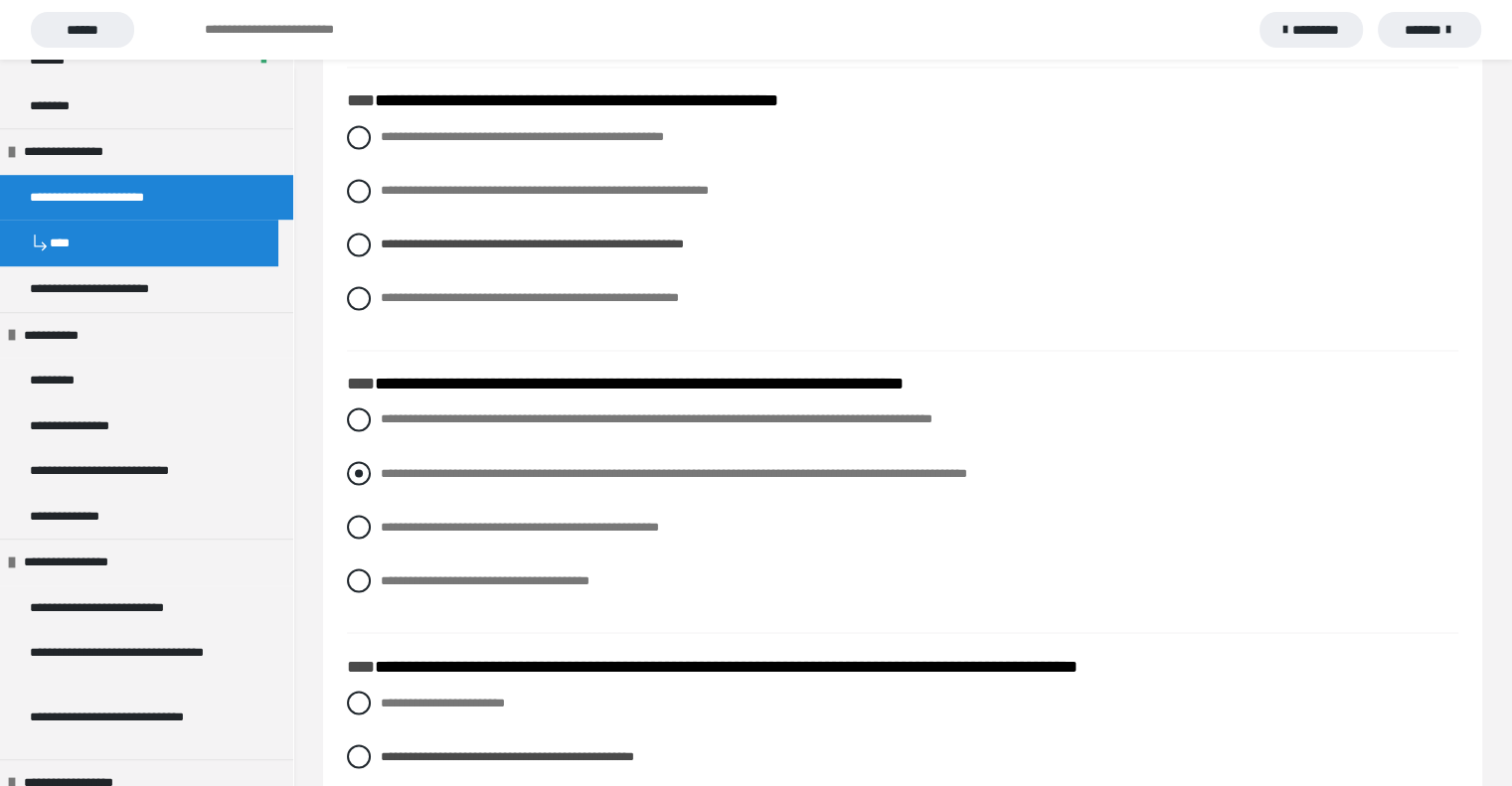 click at bounding box center [359, 473] 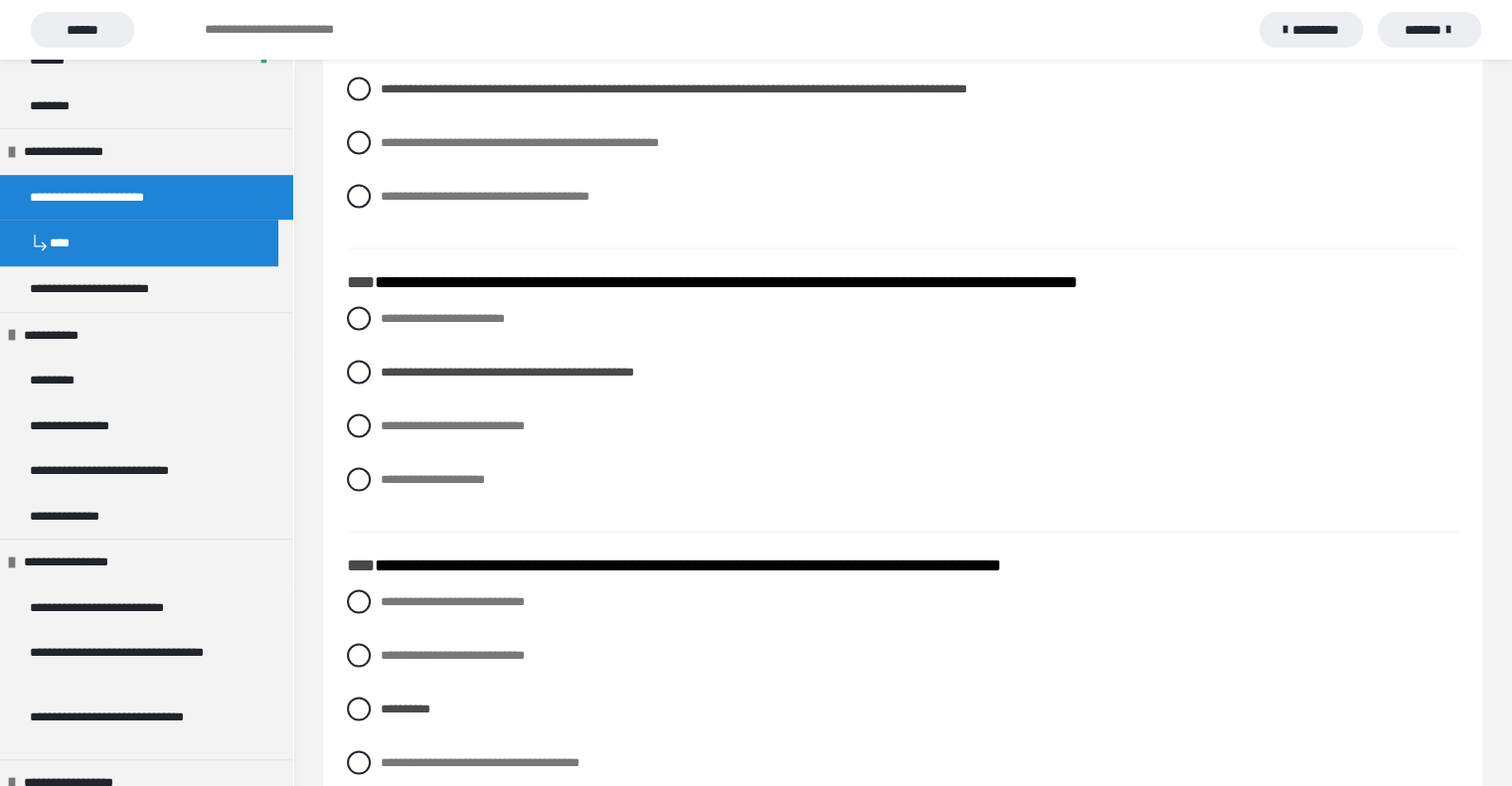 scroll, scrollTop: 3712, scrollLeft: 0, axis: vertical 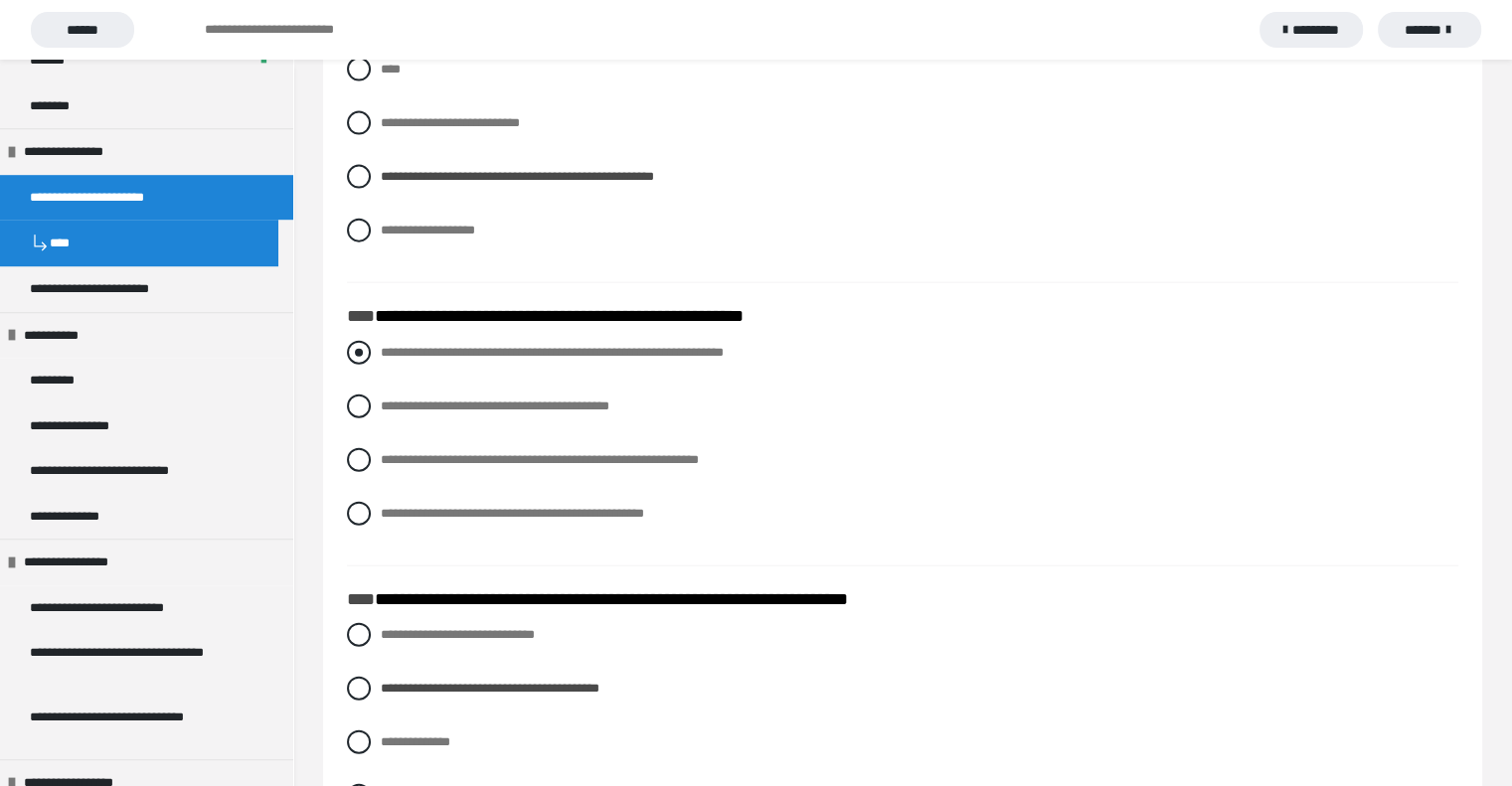 click on "**********" at bounding box center [903, 353] 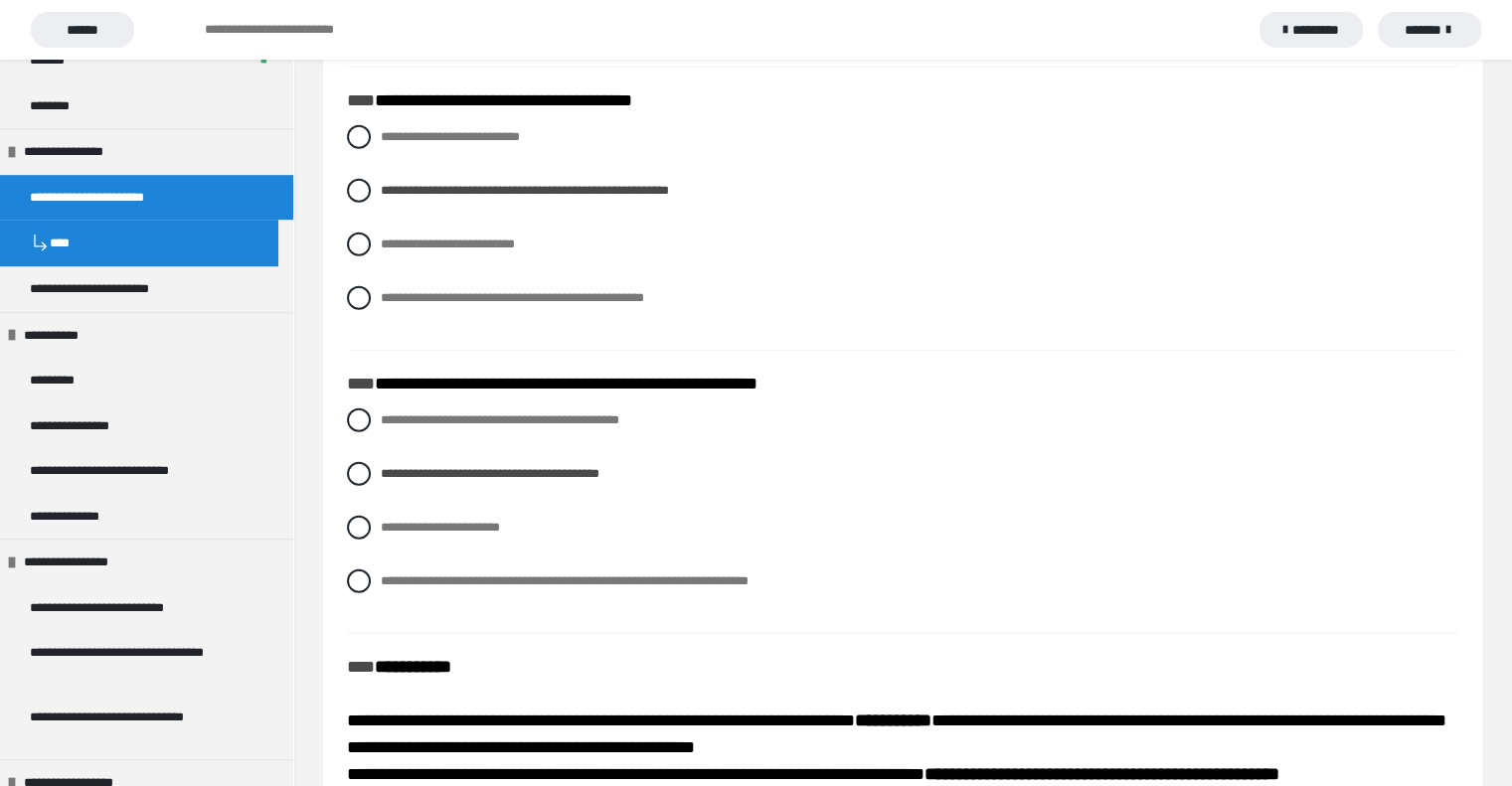 scroll, scrollTop: 5293, scrollLeft: 0, axis: vertical 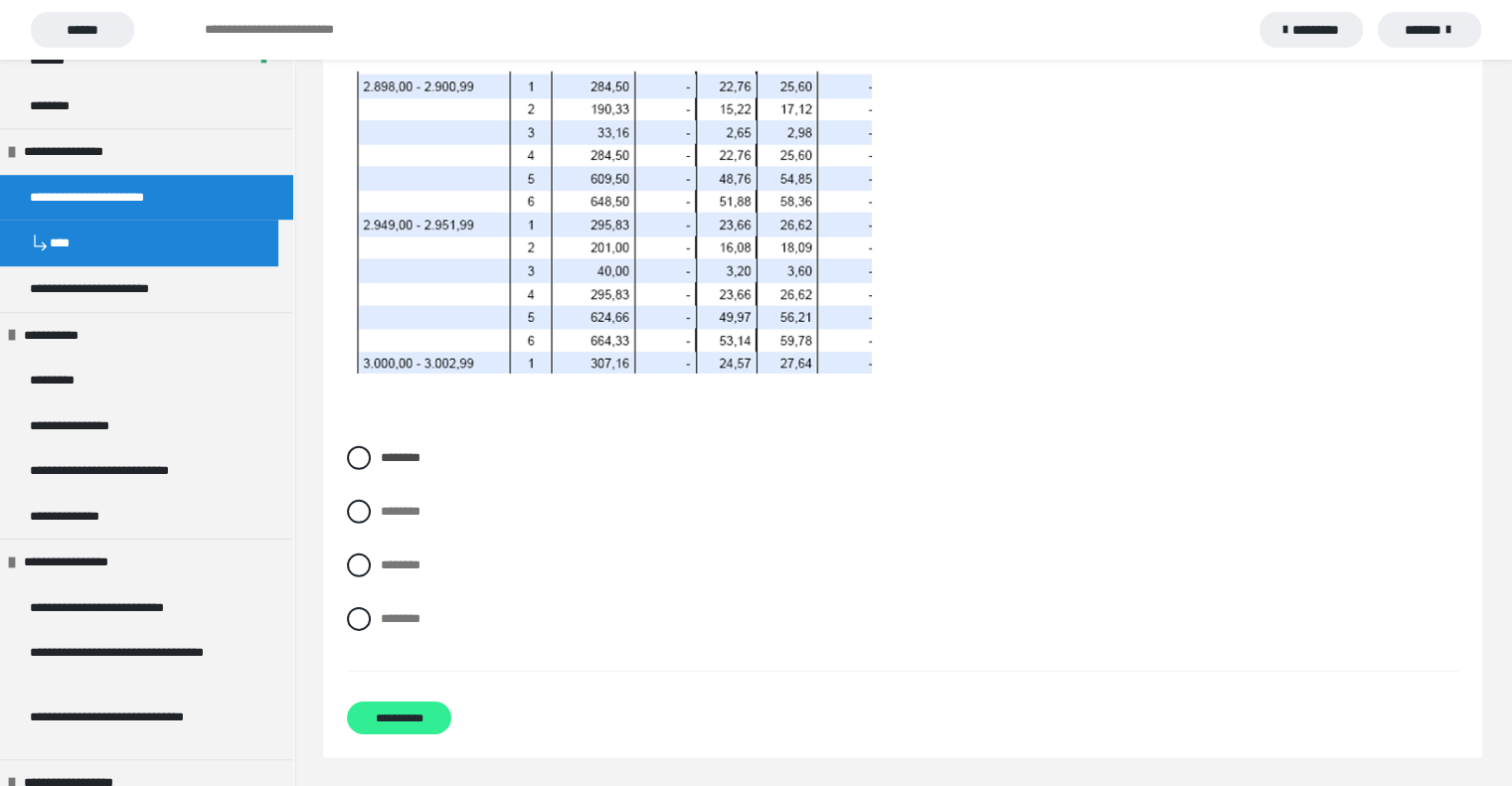 click on "**********" at bounding box center (399, 717) 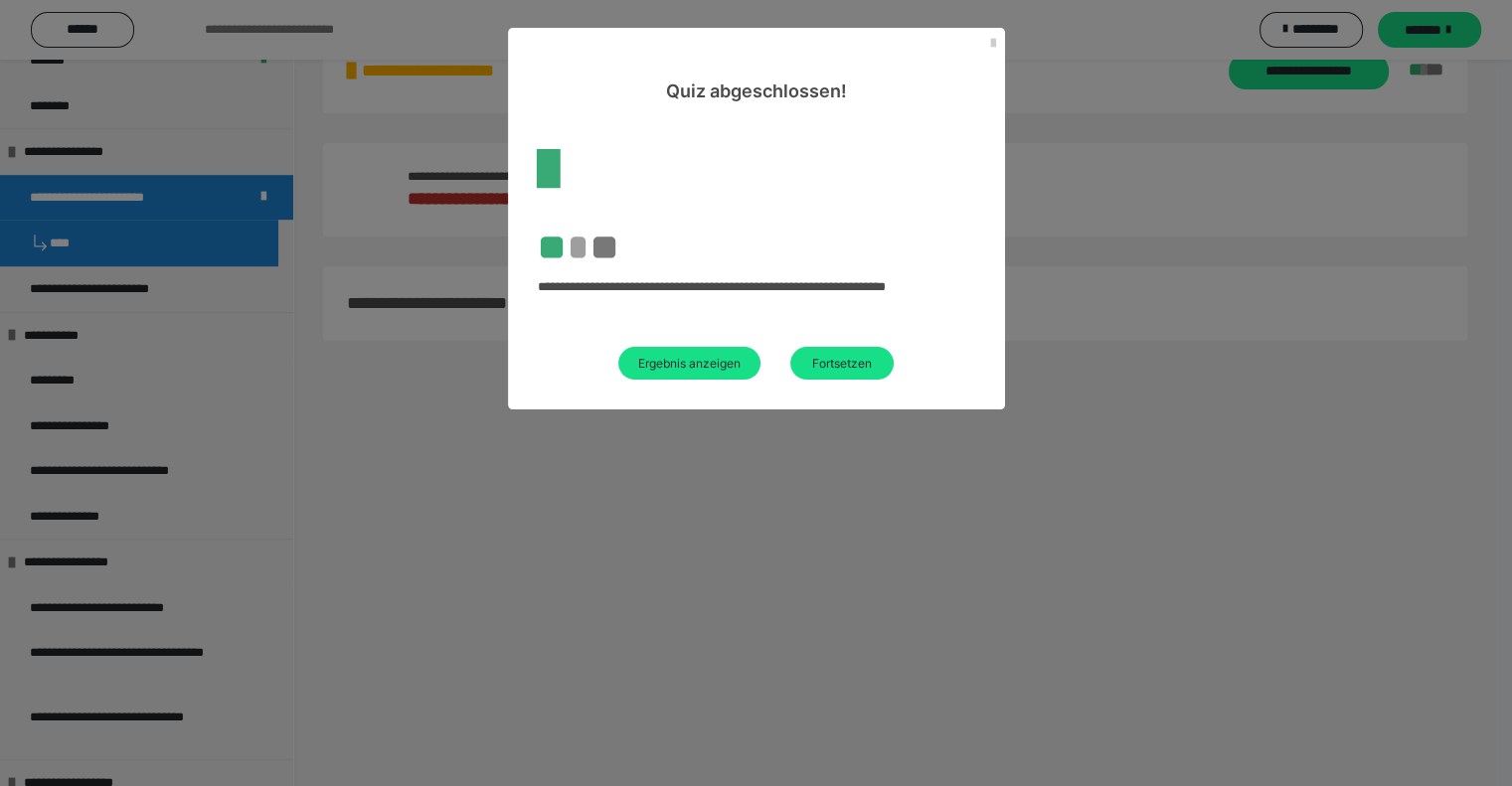 scroll, scrollTop: 513, scrollLeft: 0, axis: vertical 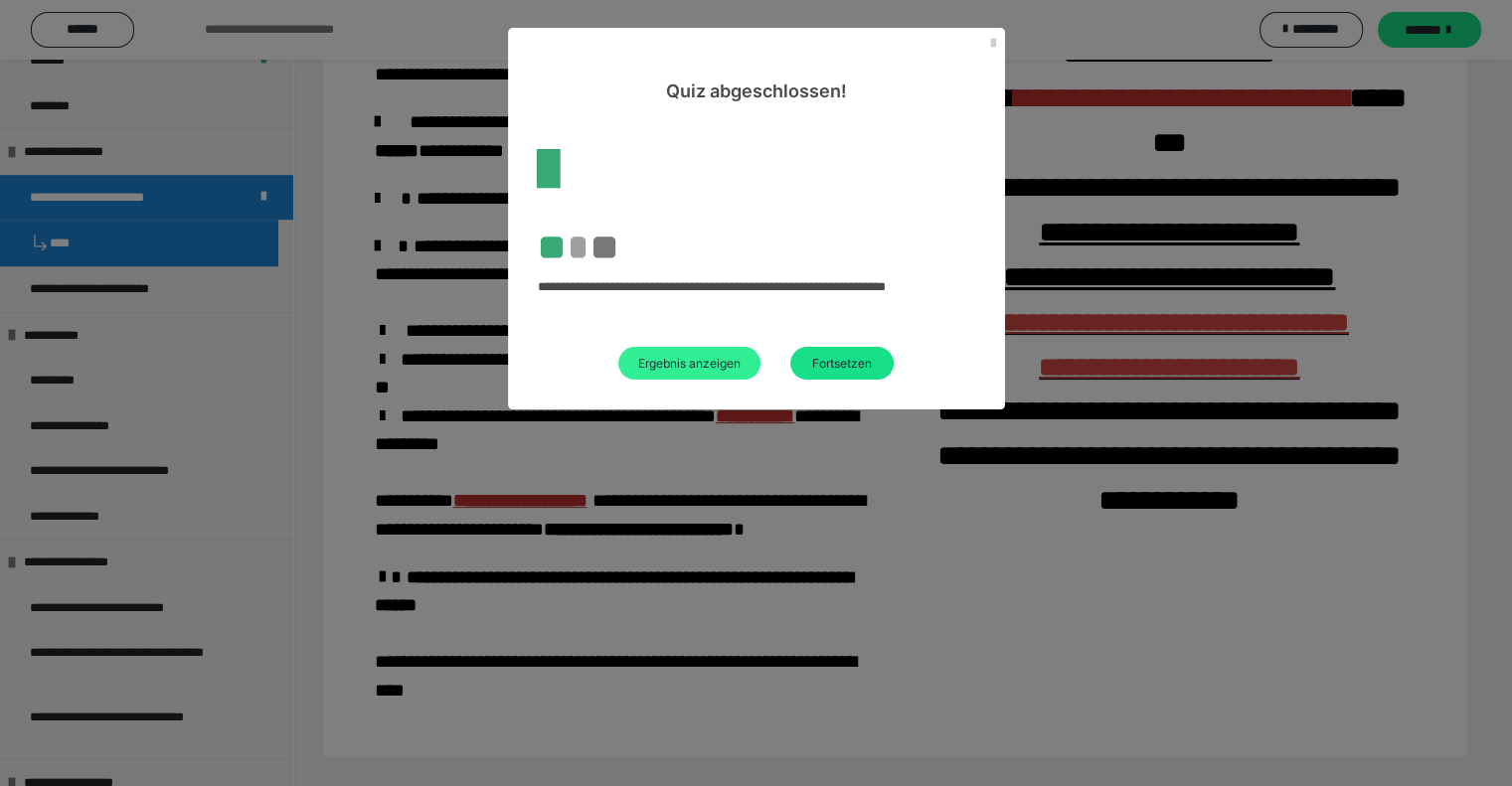 click on "Ergebnis anzeigen" at bounding box center [689, 363] 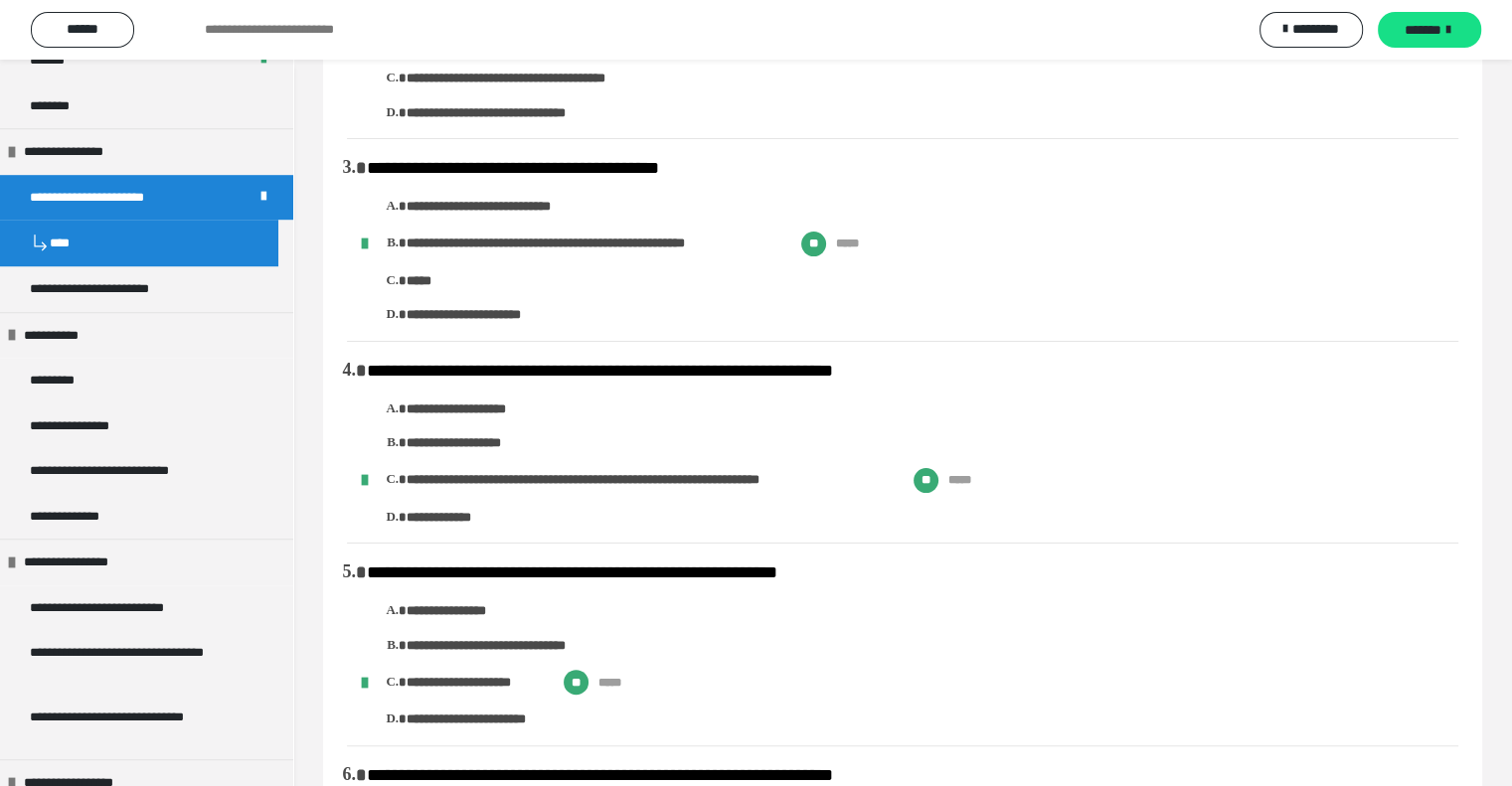 scroll, scrollTop: 0, scrollLeft: 0, axis: both 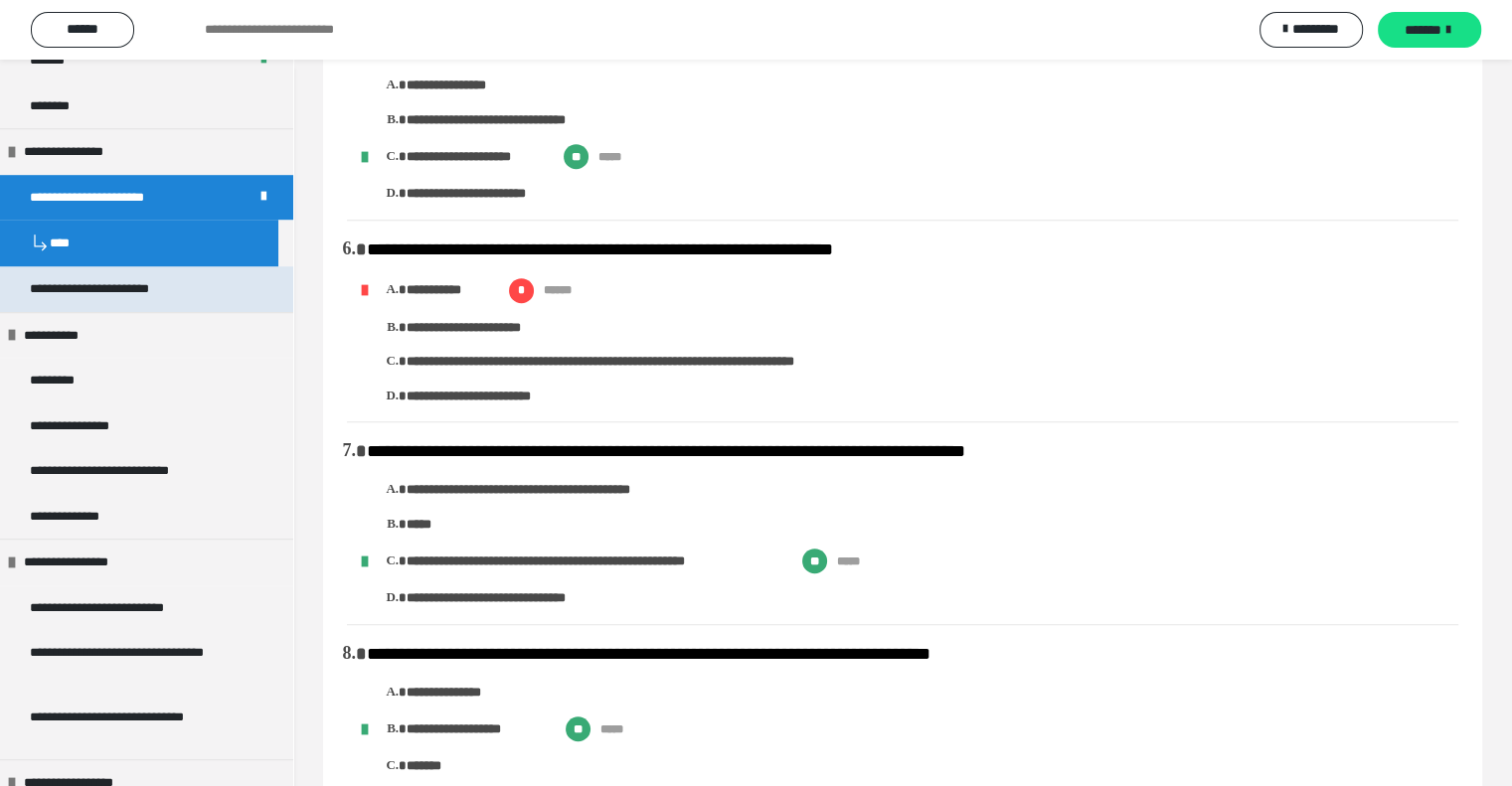 click on "**********" at bounding box center [104, 289] 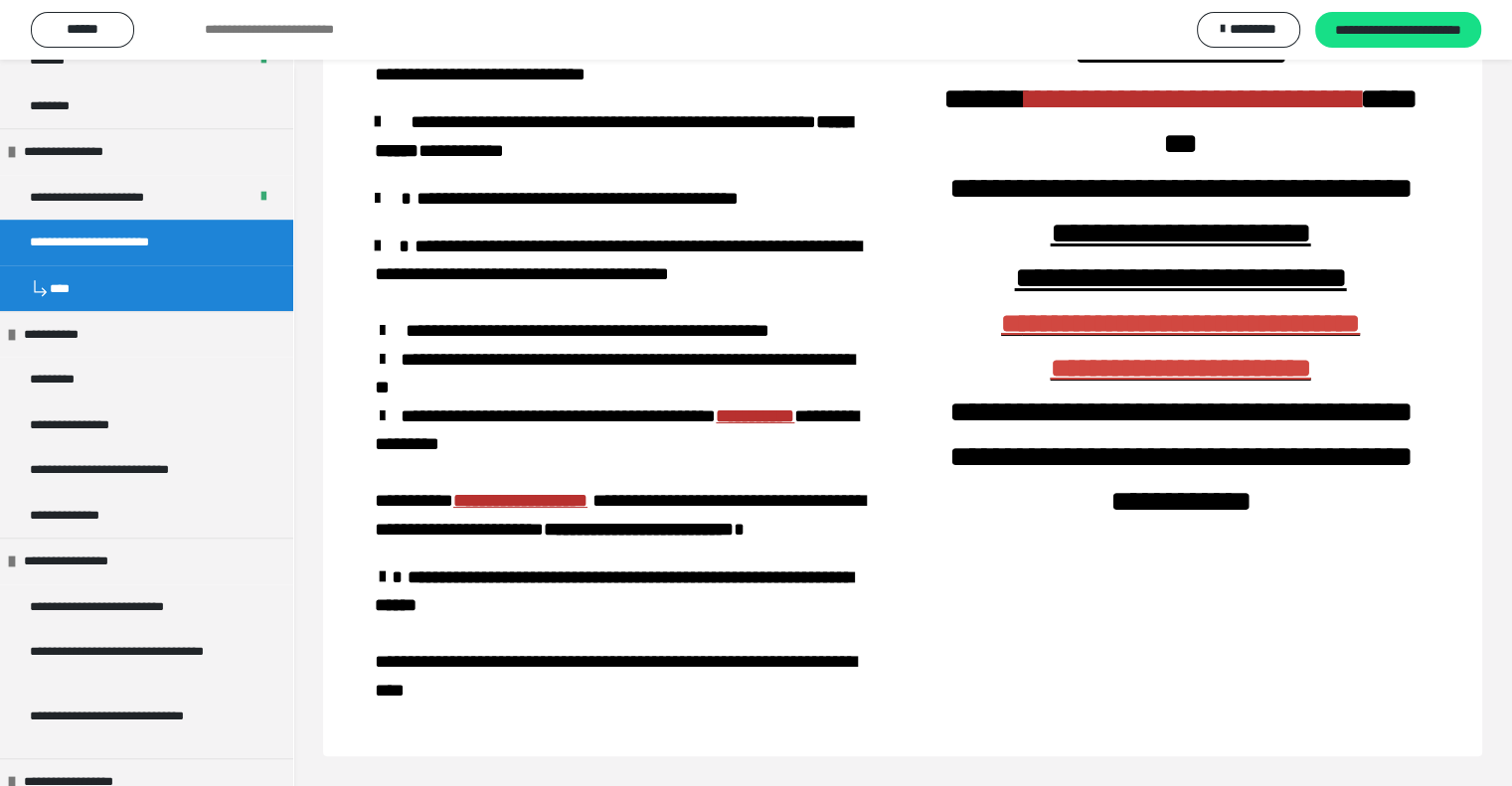 scroll, scrollTop: 277, scrollLeft: 0, axis: vertical 